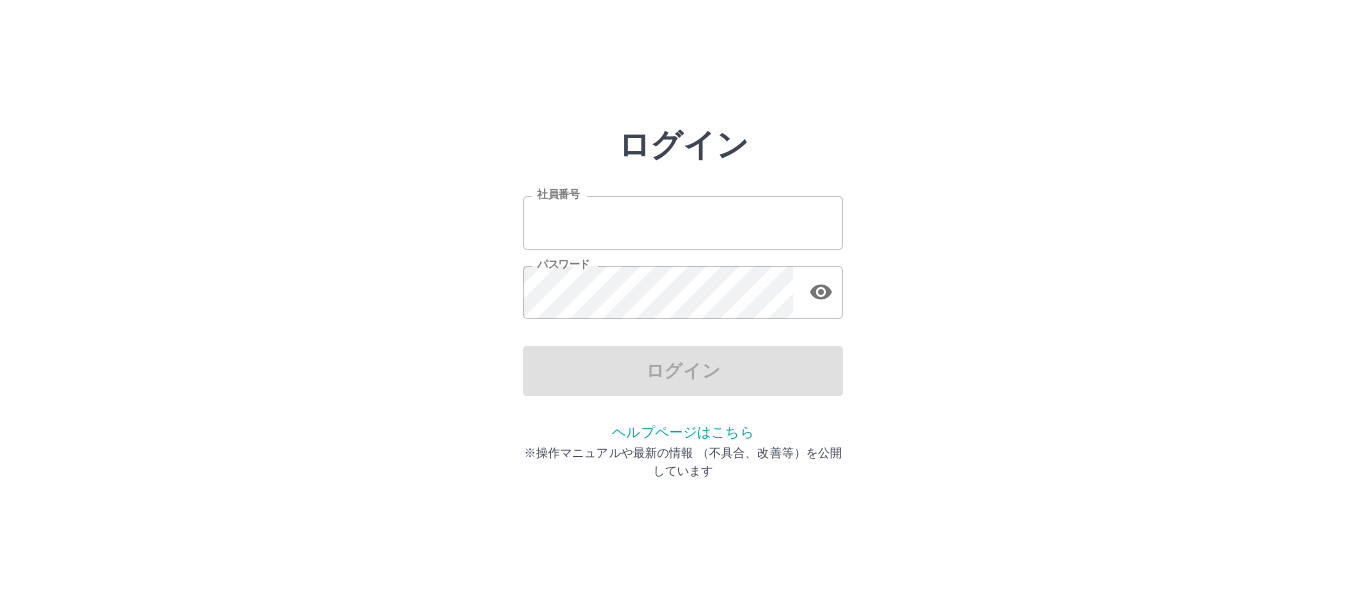 scroll, scrollTop: 0, scrollLeft: 0, axis: both 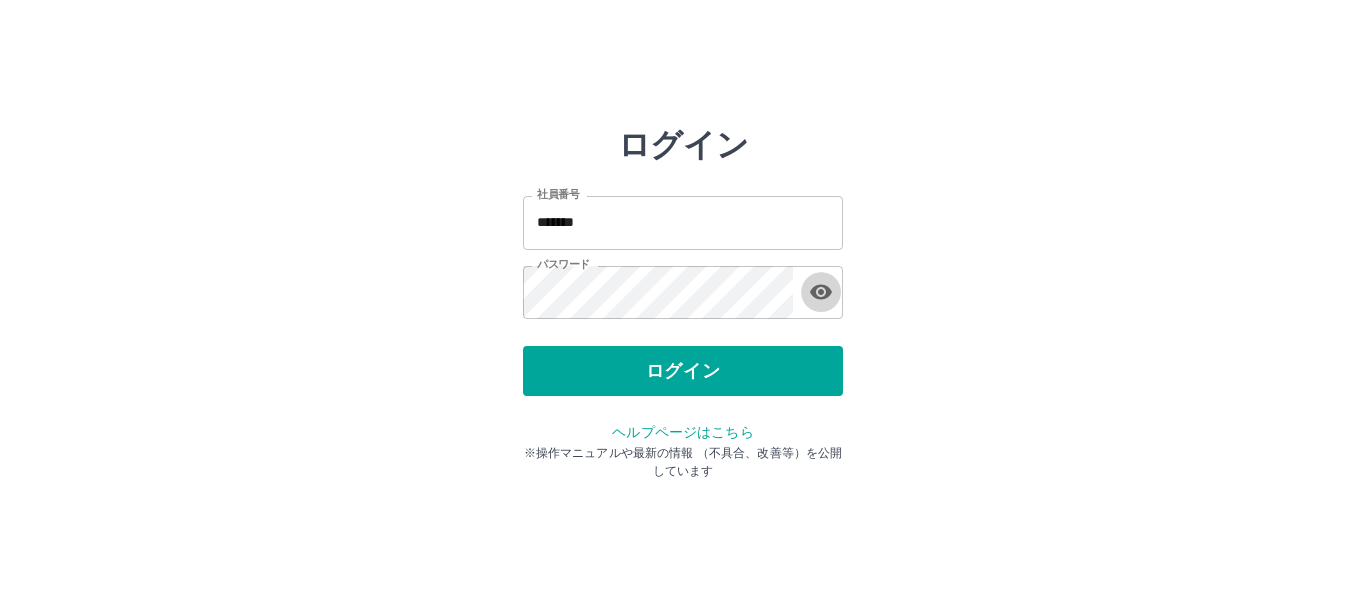 click 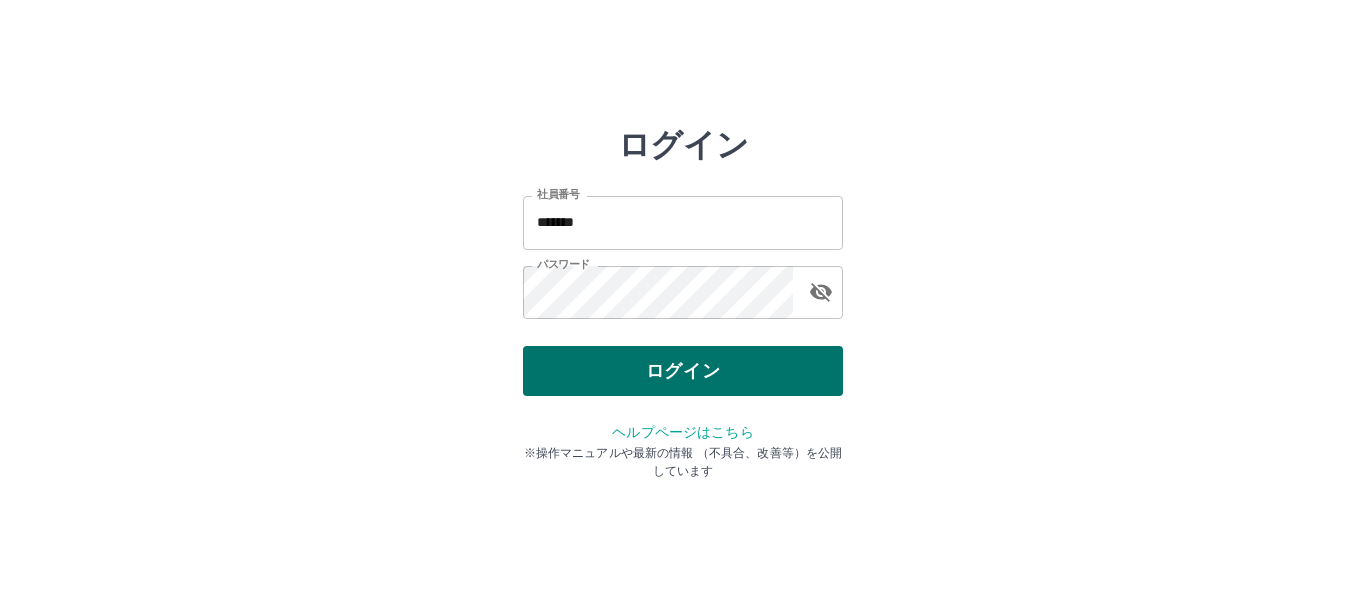 click on "ログイン" at bounding box center [683, 371] 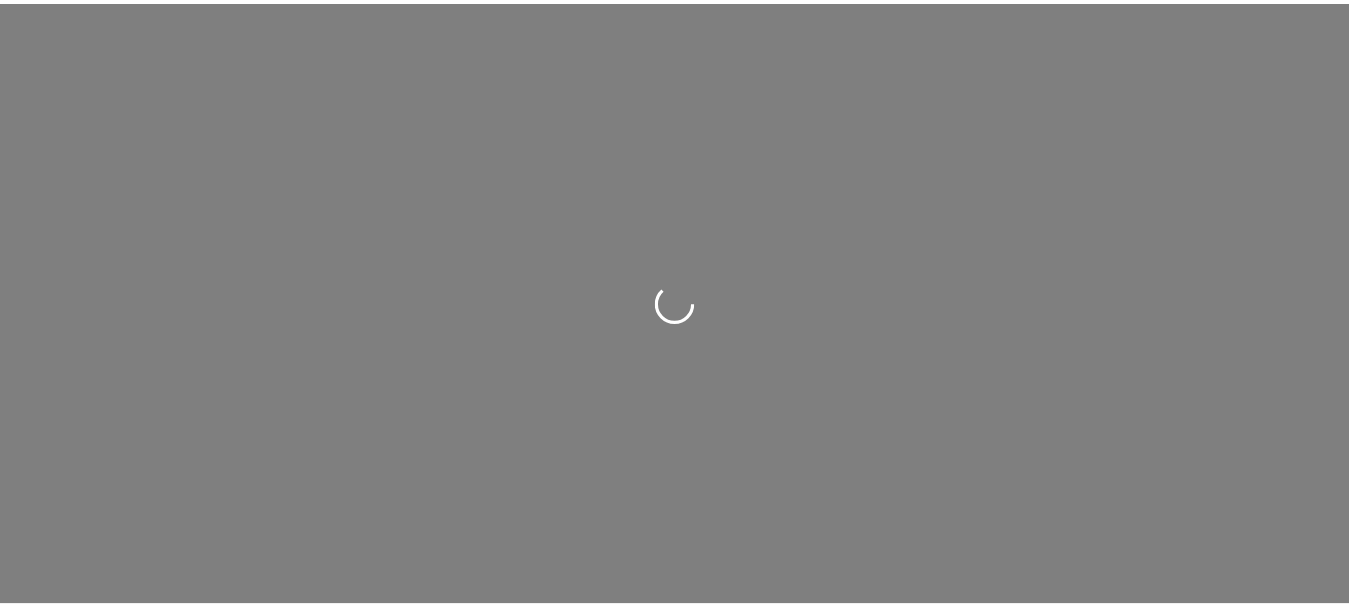 scroll, scrollTop: 0, scrollLeft: 0, axis: both 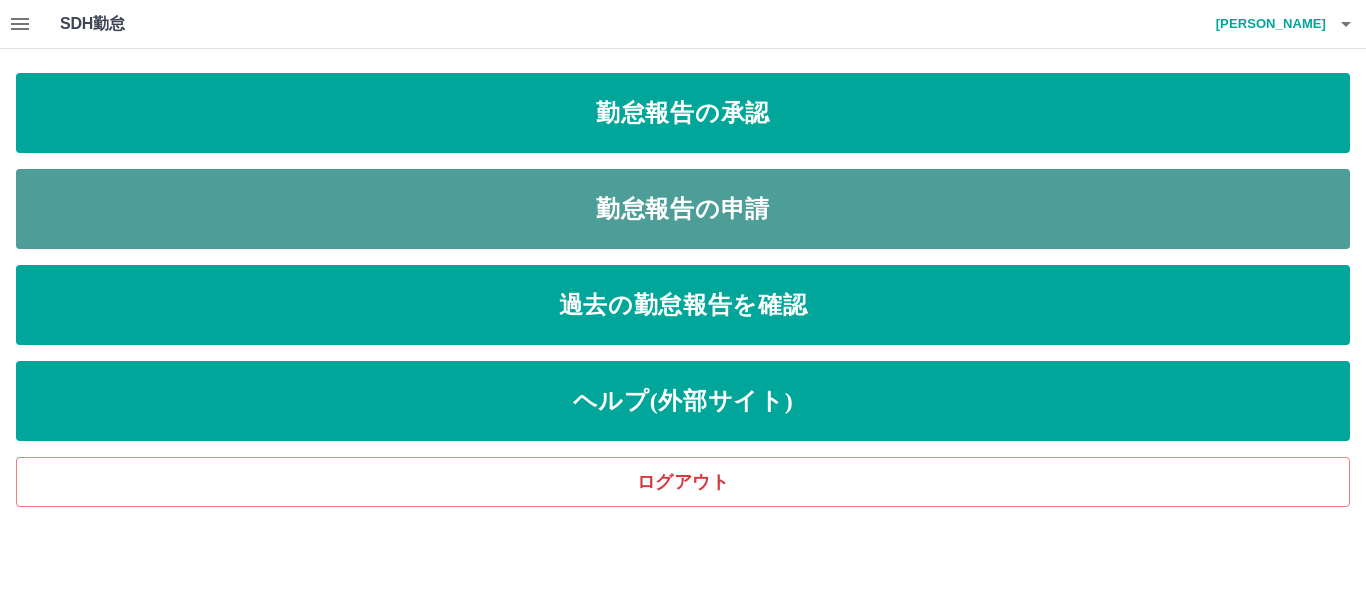 click on "勤怠報告の申請" at bounding box center [683, 209] 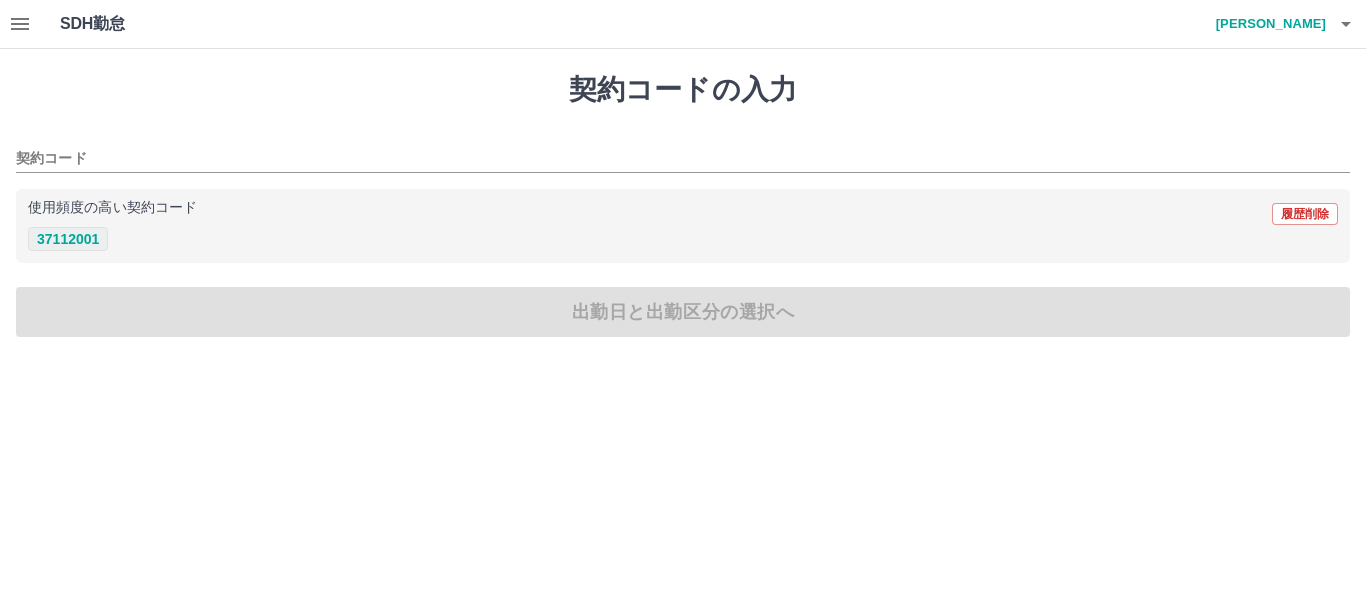click on "37112001" at bounding box center [68, 239] 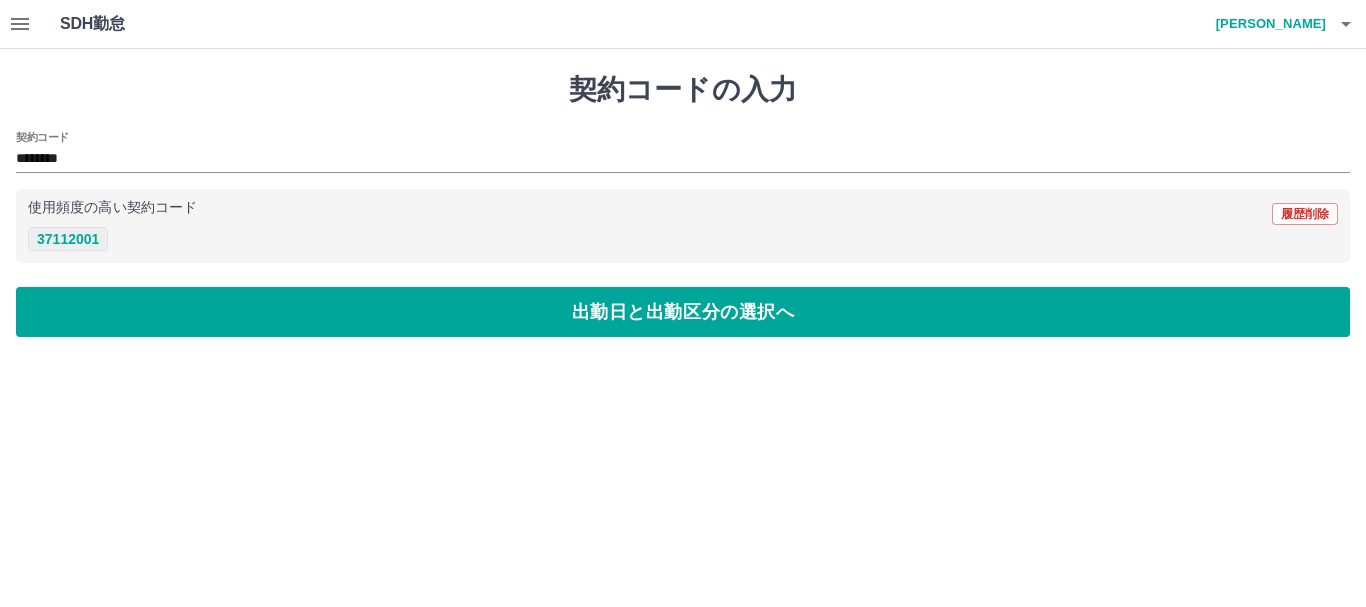 type on "********" 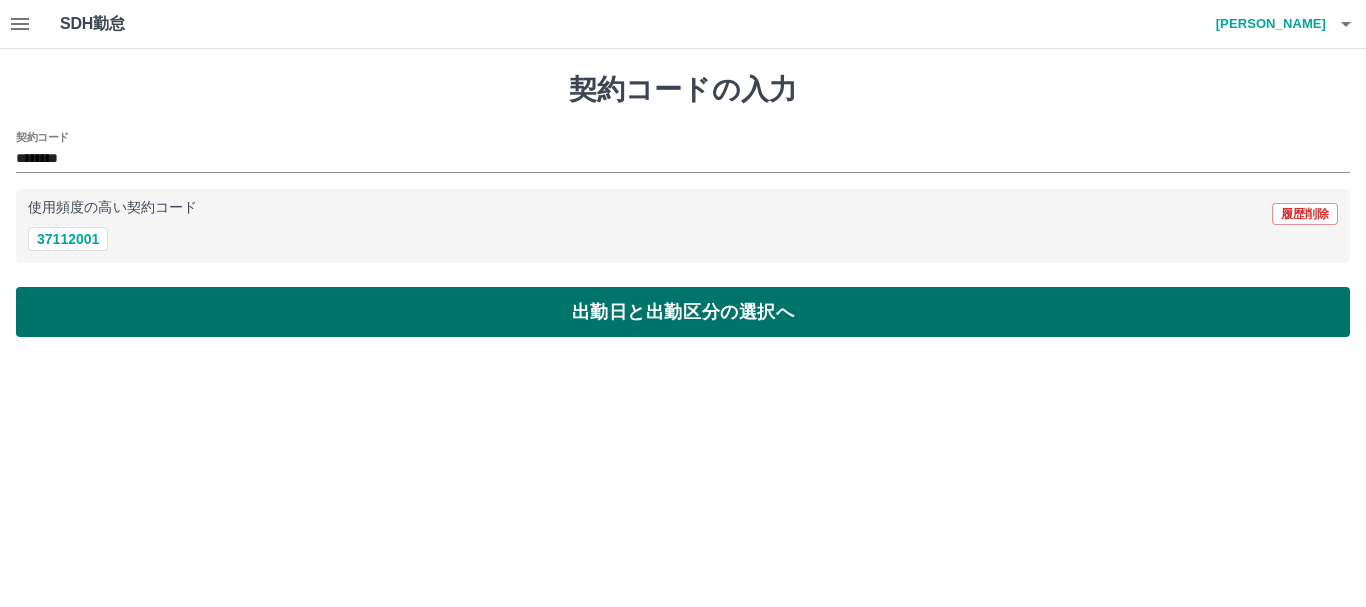 click on "出勤日と出勤区分の選択へ" at bounding box center [683, 312] 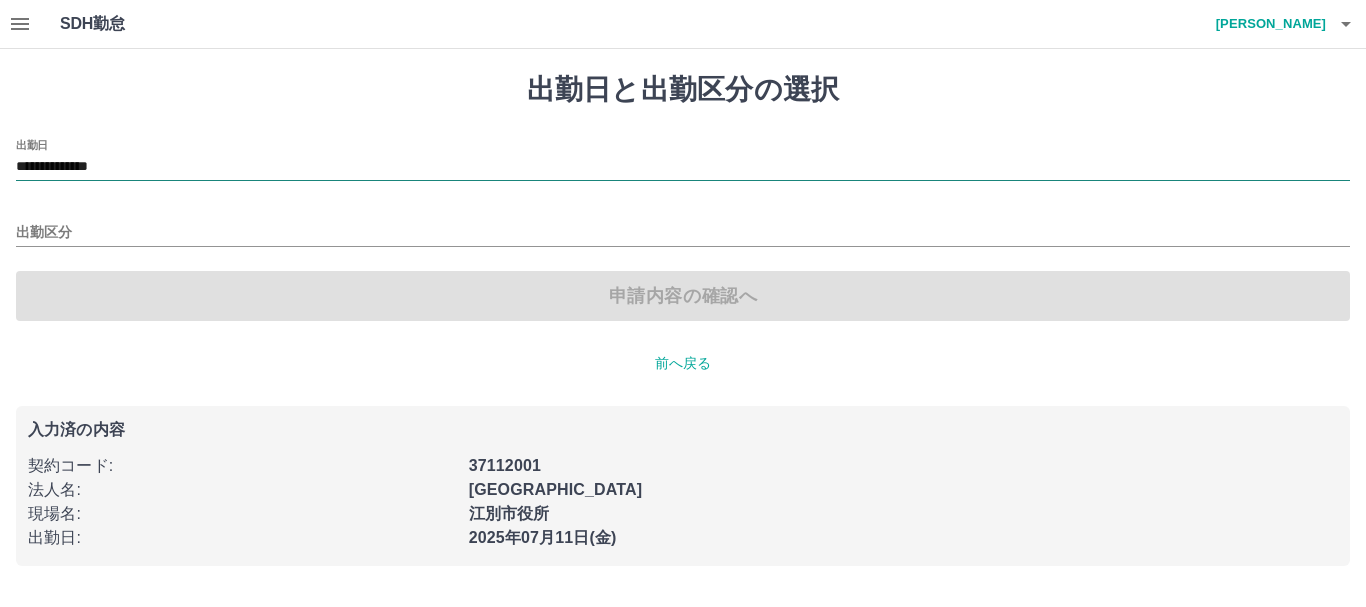 click on "**********" at bounding box center [683, 167] 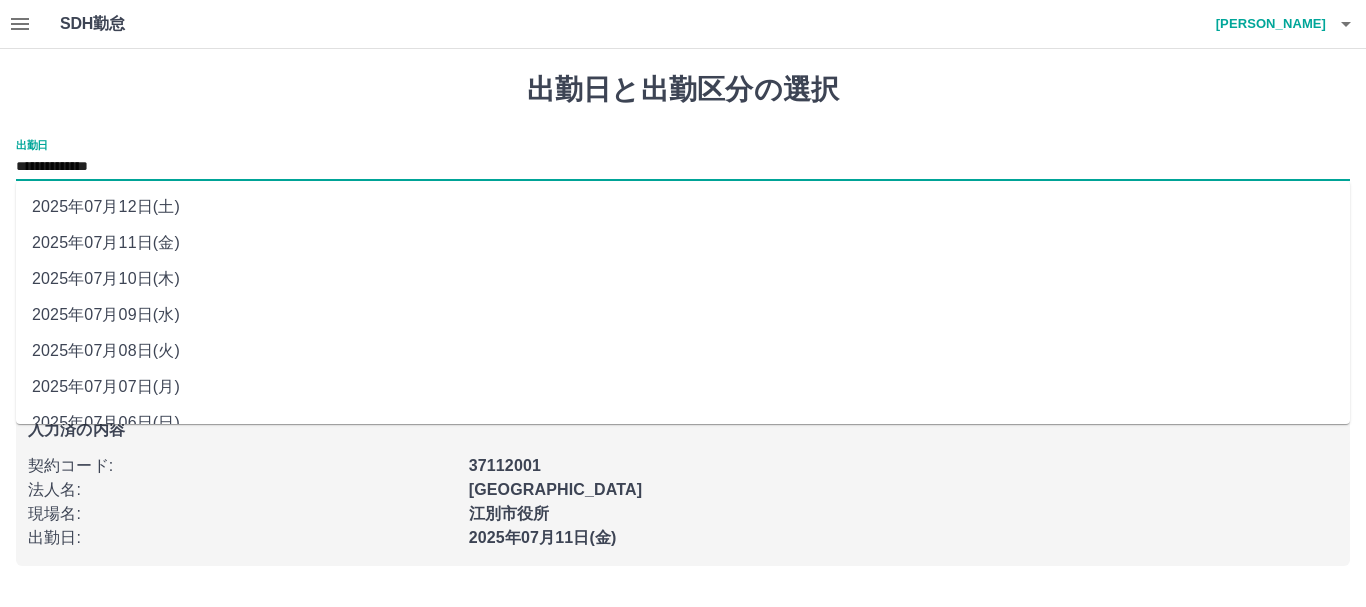 drag, startPoint x: 155, startPoint y: 279, endPoint x: 211, endPoint y: 279, distance: 56 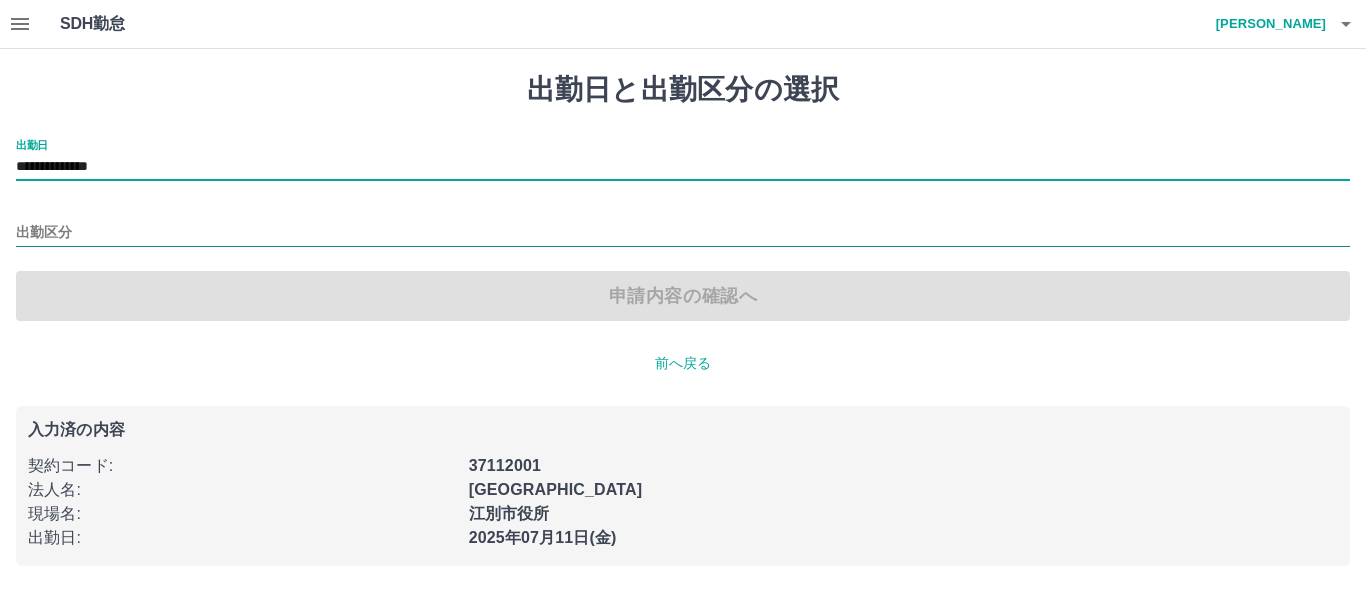 click on "出勤区分" at bounding box center (683, 233) 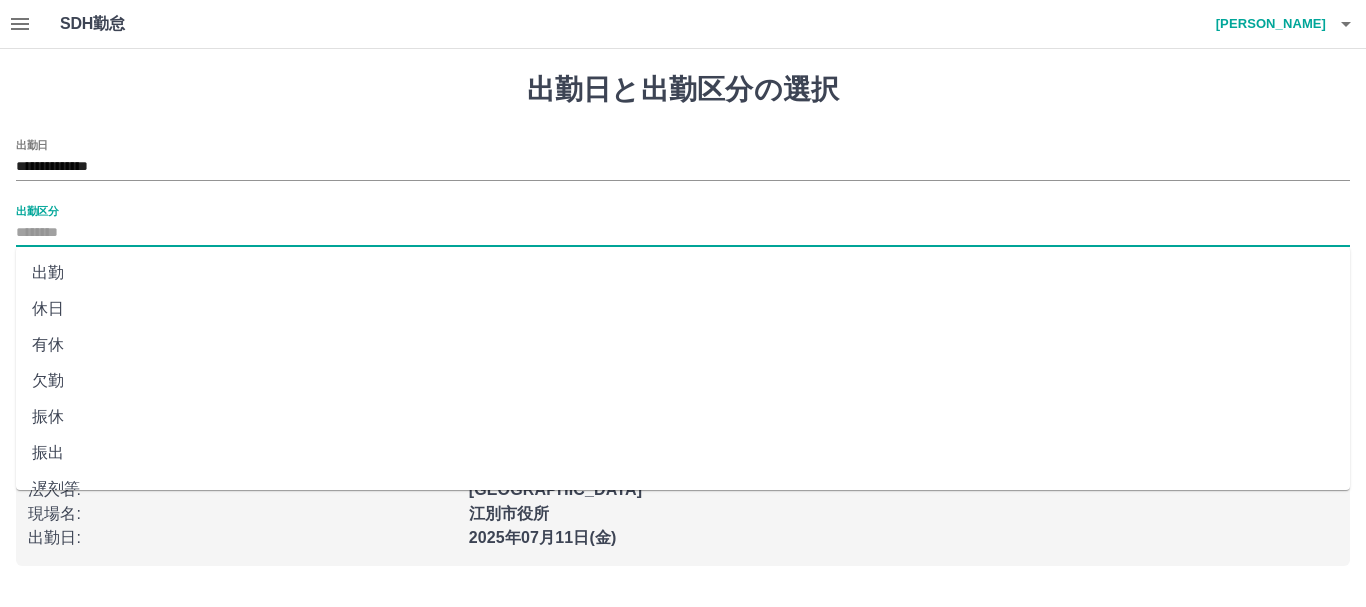 click on "出勤" at bounding box center [683, 273] 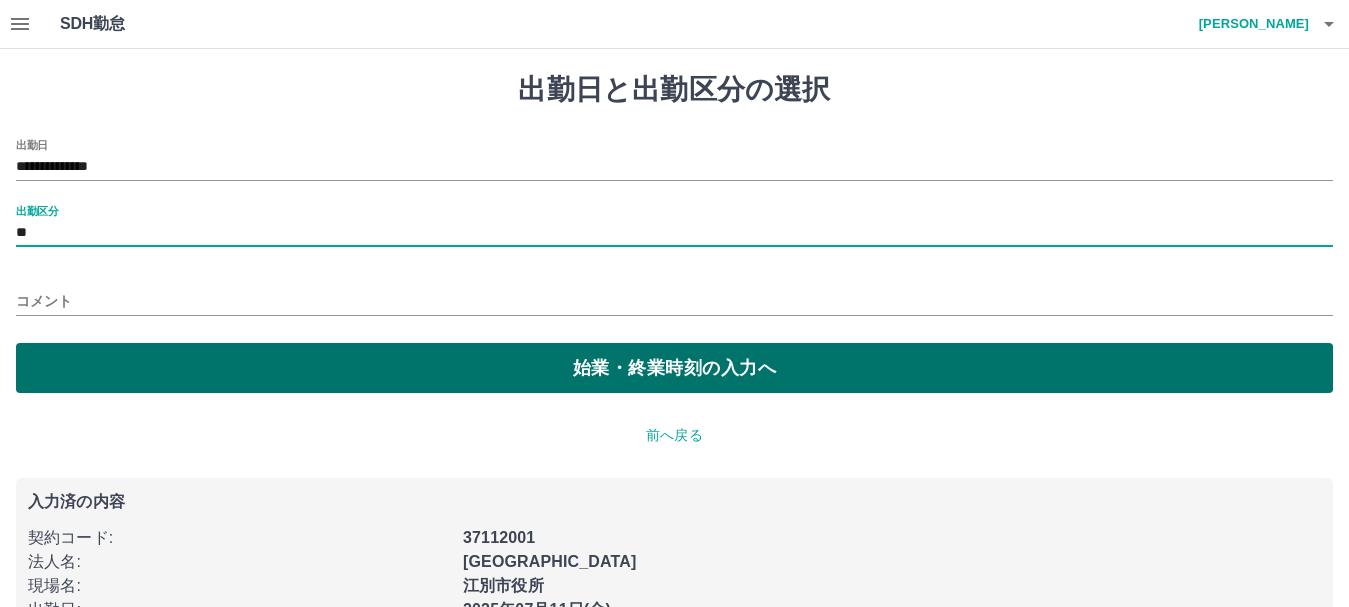 click on "始業・終業時刻の入力へ" at bounding box center (674, 368) 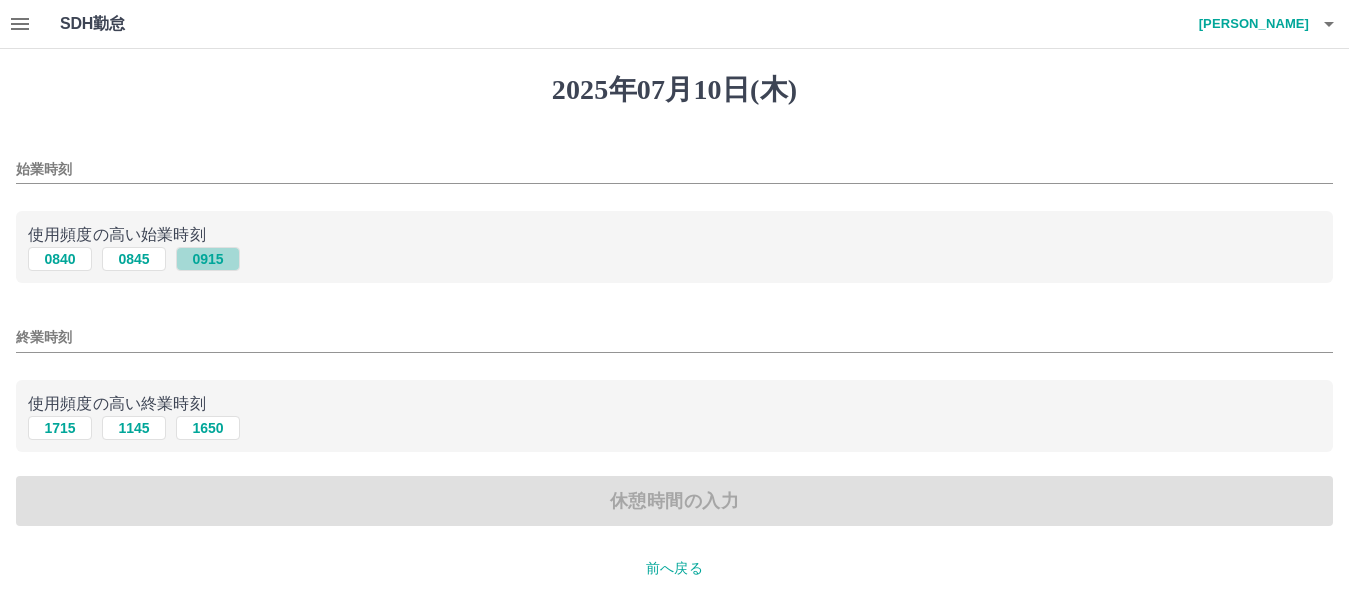 click on "0915" at bounding box center (208, 259) 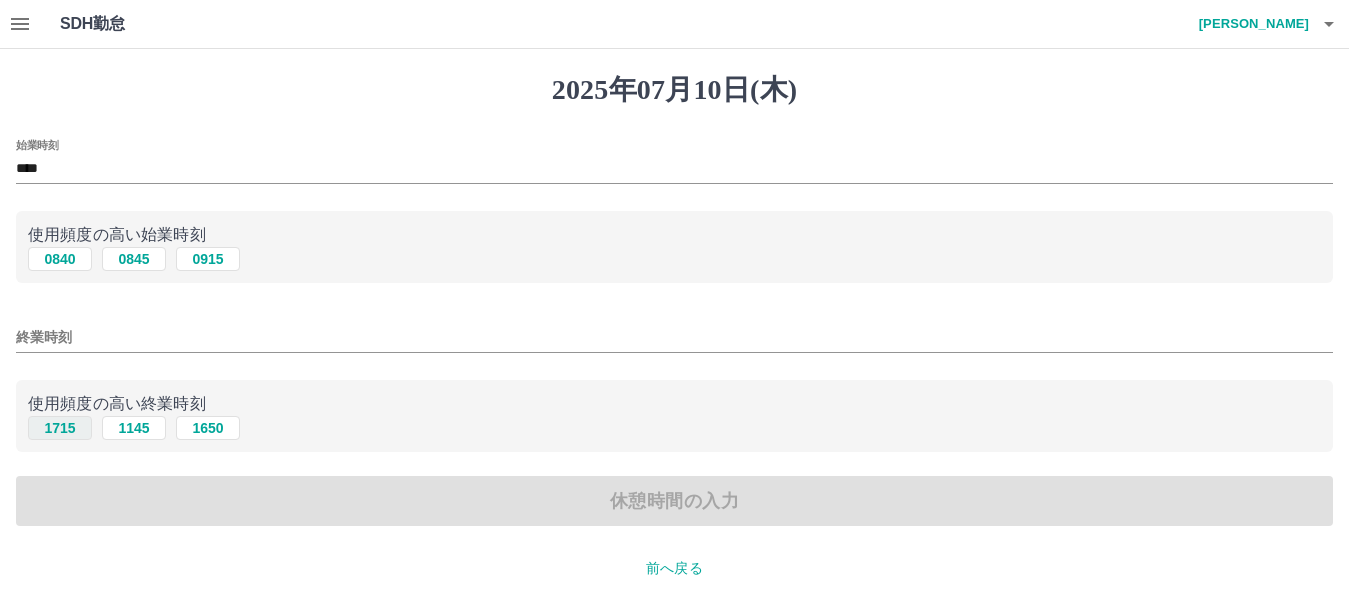 click on "1715" at bounding box center (60, 428) 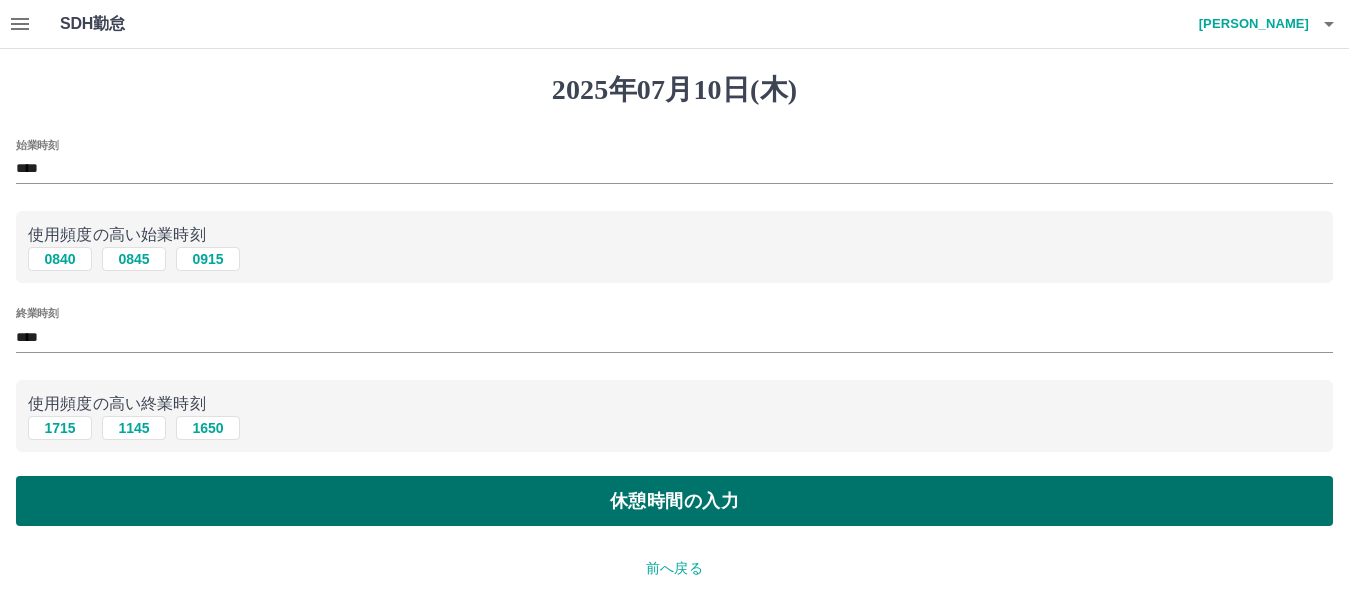 click on "休憩時間の入力" at bounding box center [674, 501] 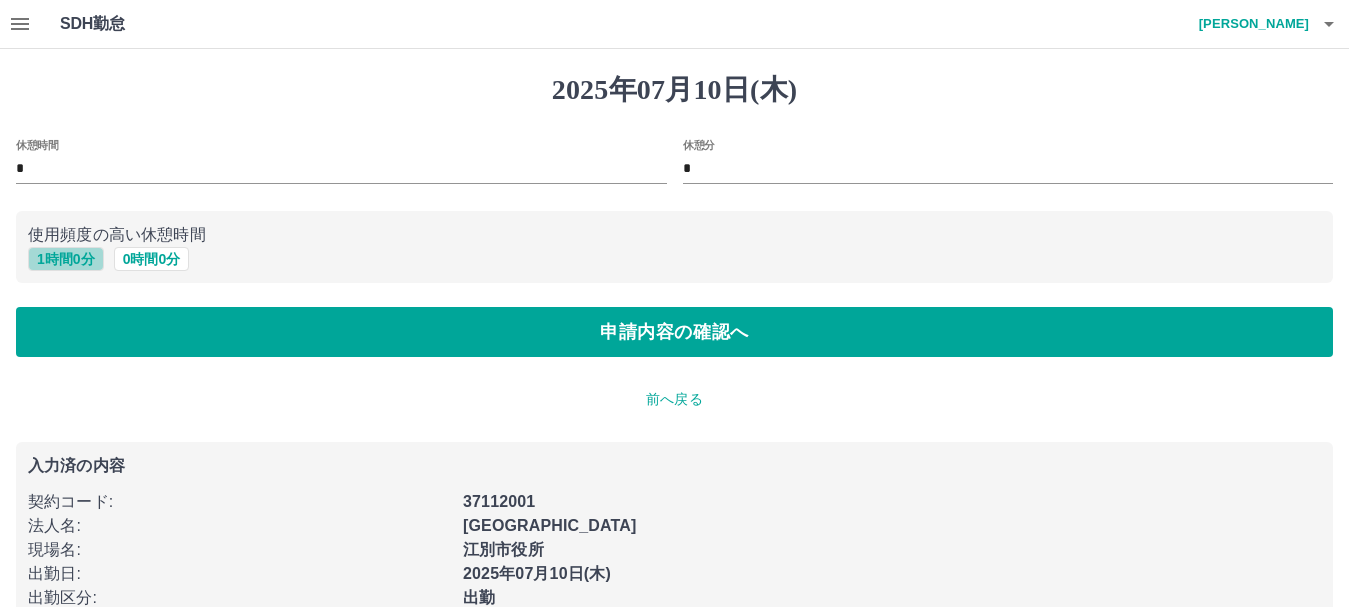 click on "1 時間 0 分" at bounding box center [66, 259] 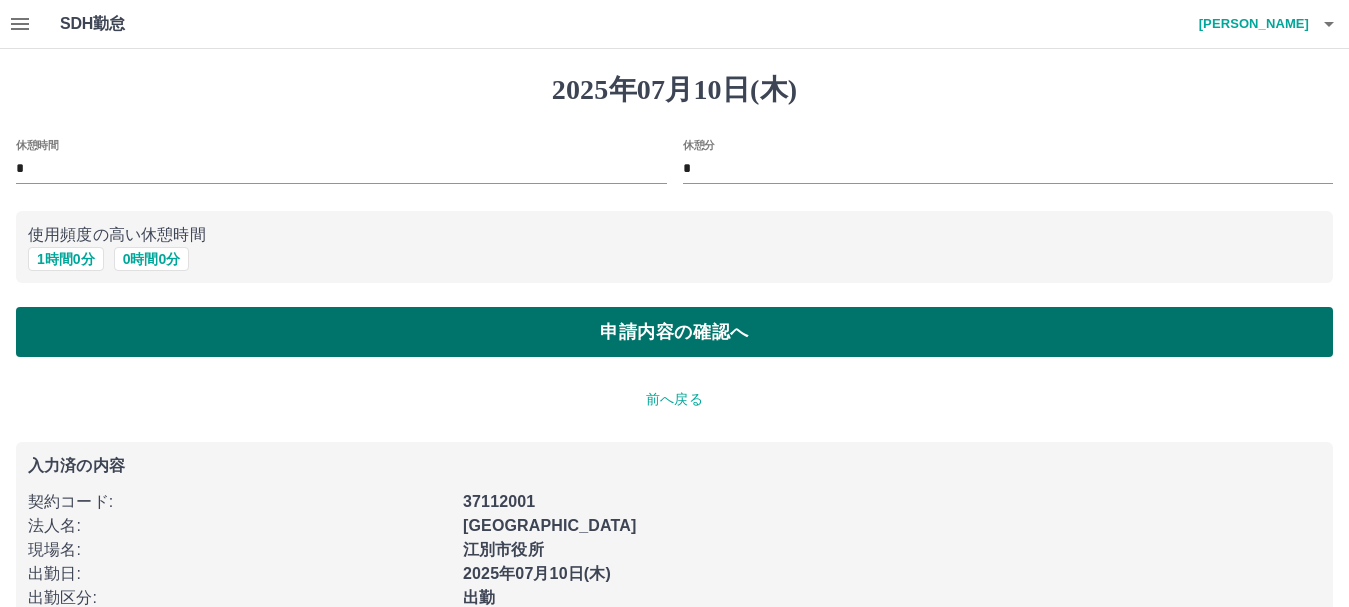 click on "申請内容の確認へ" at bounding box center (674, 332) 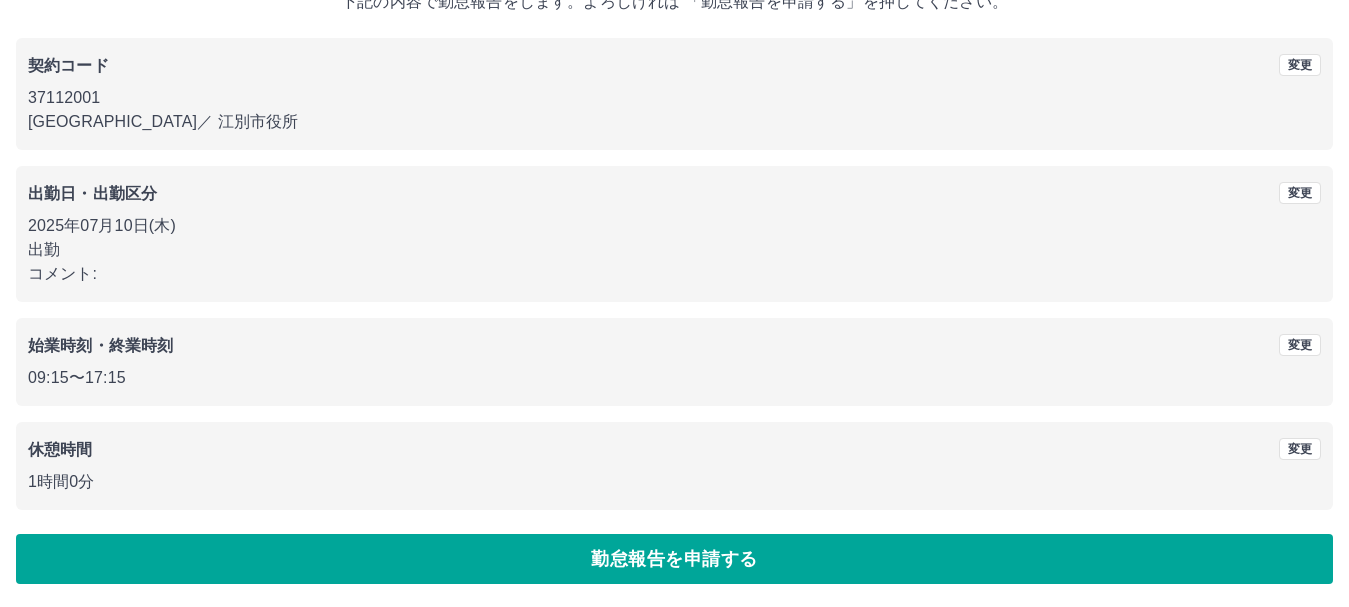 scroll, scrollTop: 142, scrollLeft: 0, axis: vertical 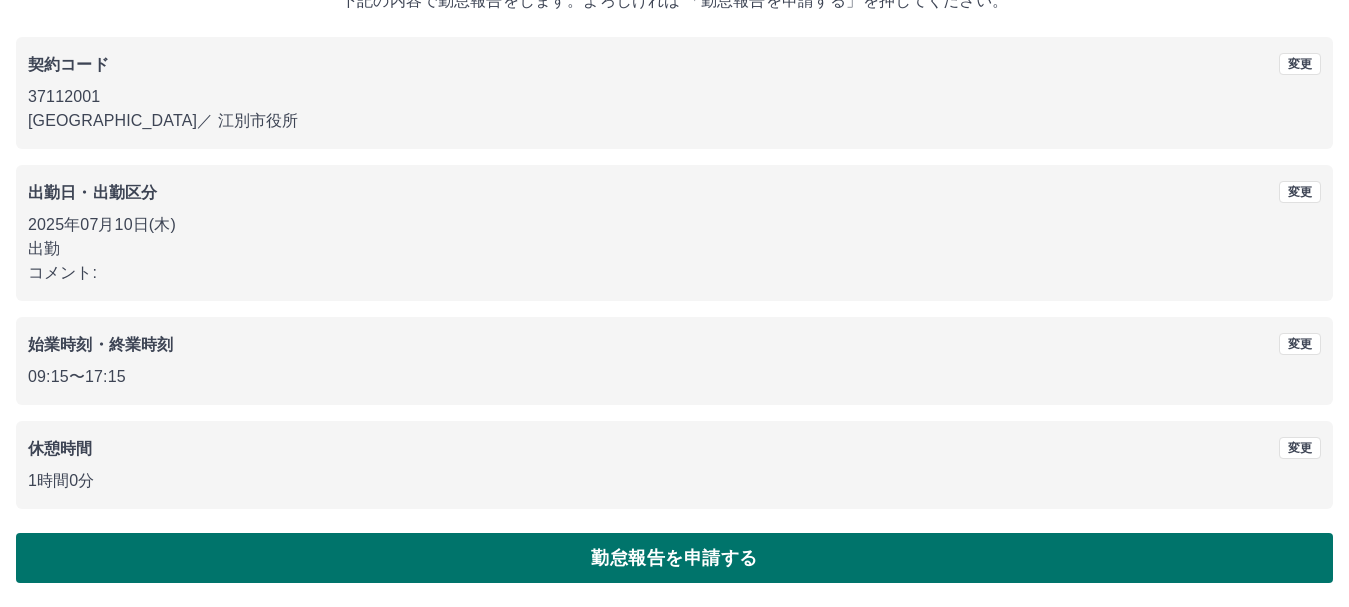 click on "勤怠報告を申請する" at bounding box center (674, 558) 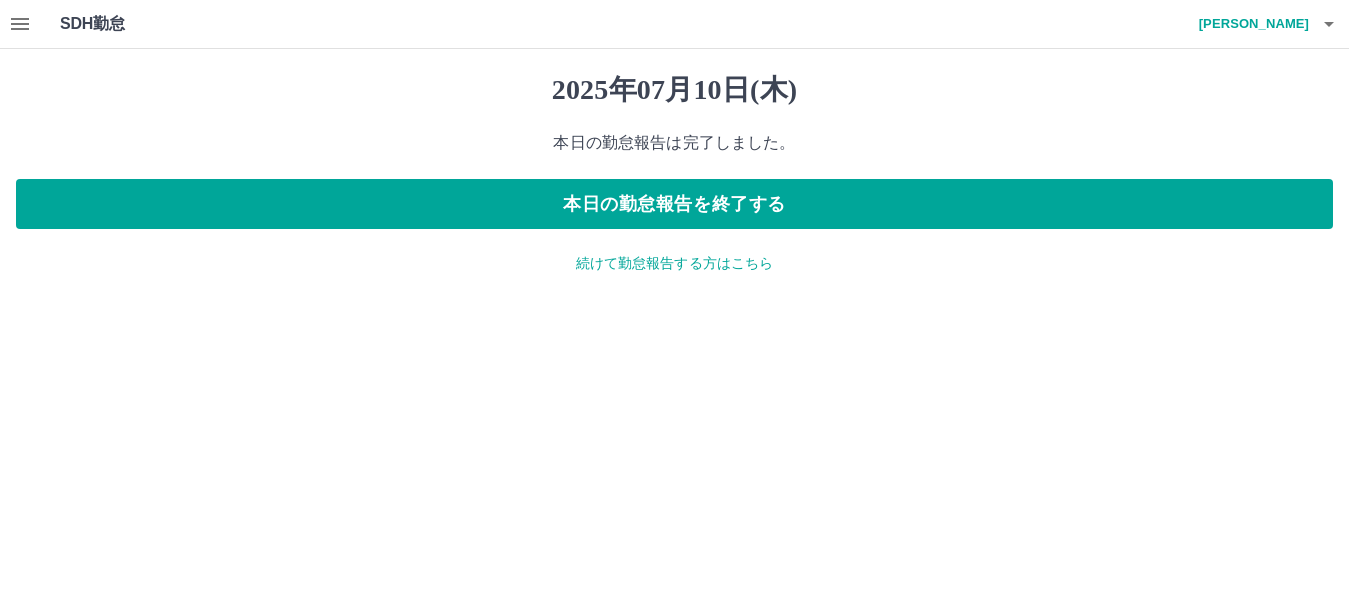 scroll, scrollTop: 0, scrollLeft: 0, axis: both 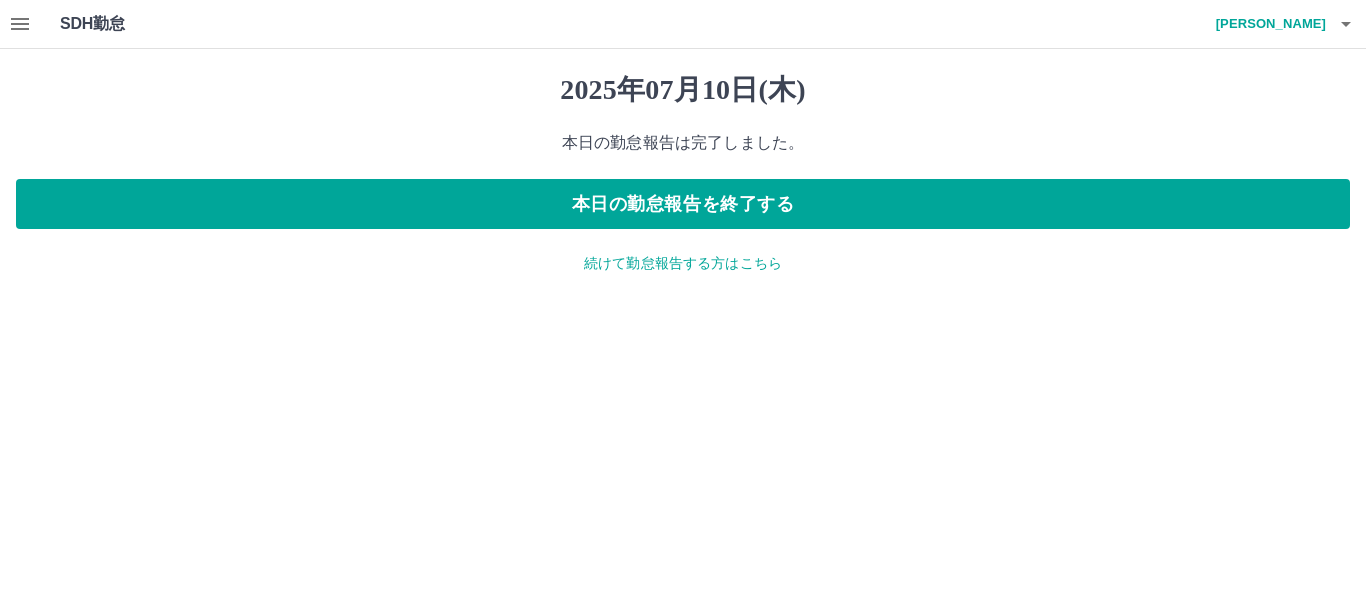 click 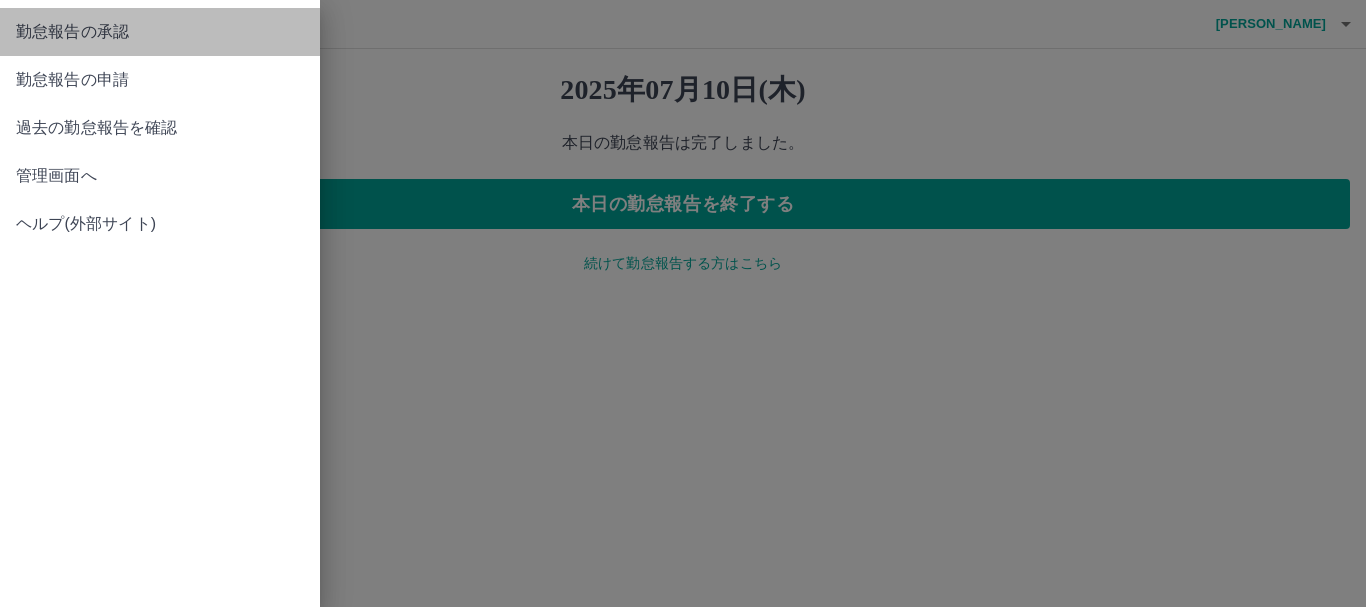 click on "勤怠報告の承認" at bounding box center (160, 32) 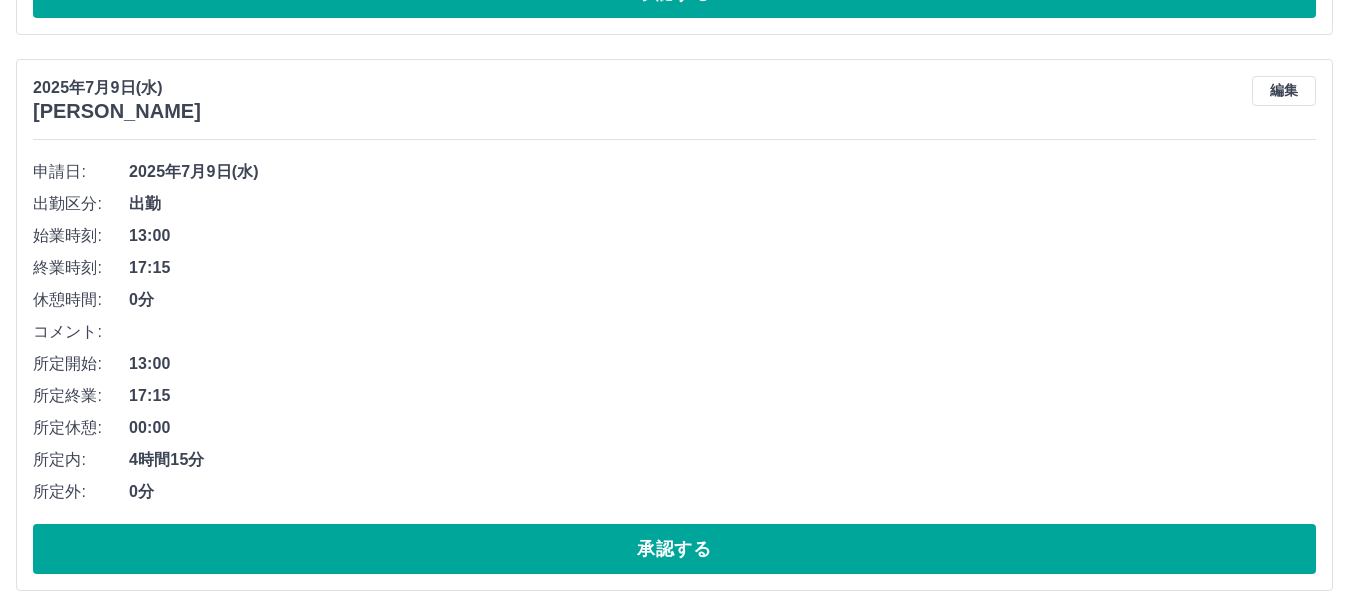 scroll, scrollTop: 2949, scrollLeft: 0, axis: vertical 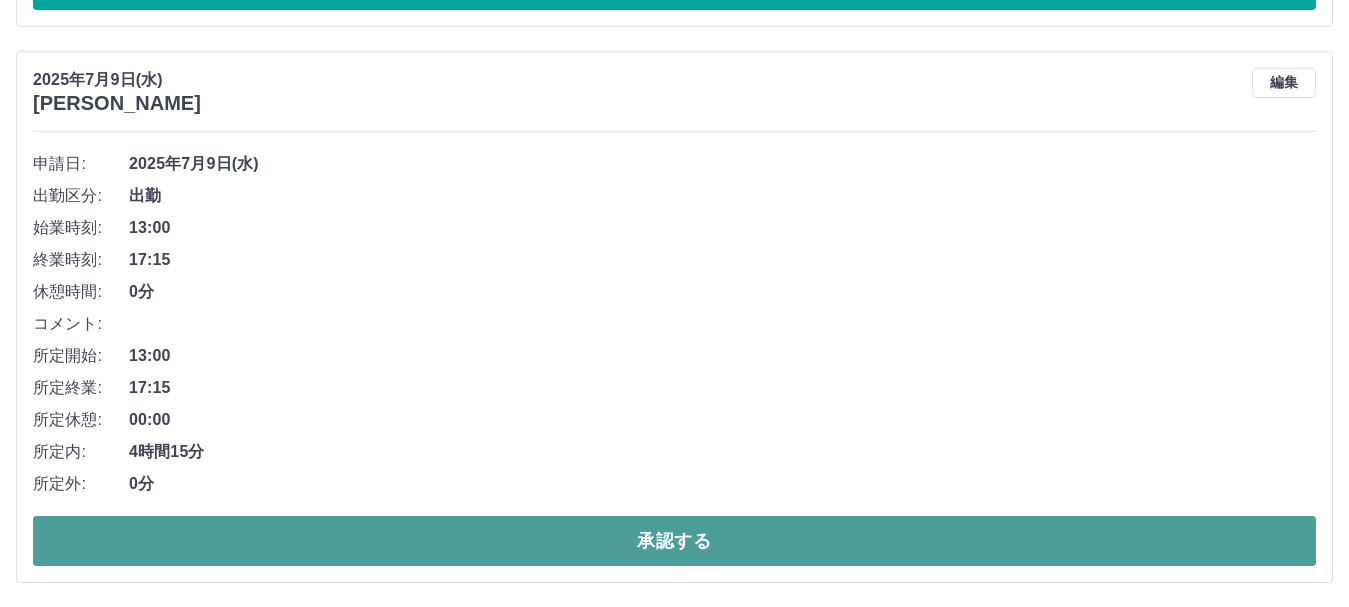 click on "承認する" at bounding box center [674, 541] 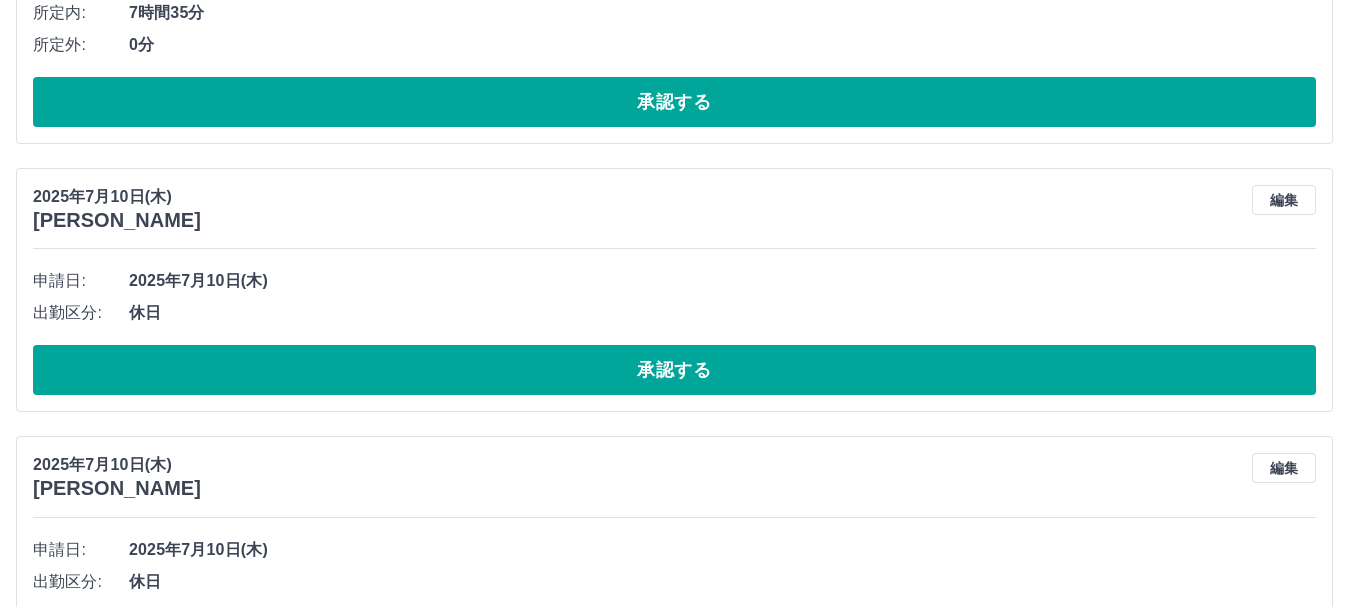 scroll, scrollTop: 2393, scrollLeft: 0, axis: vertical 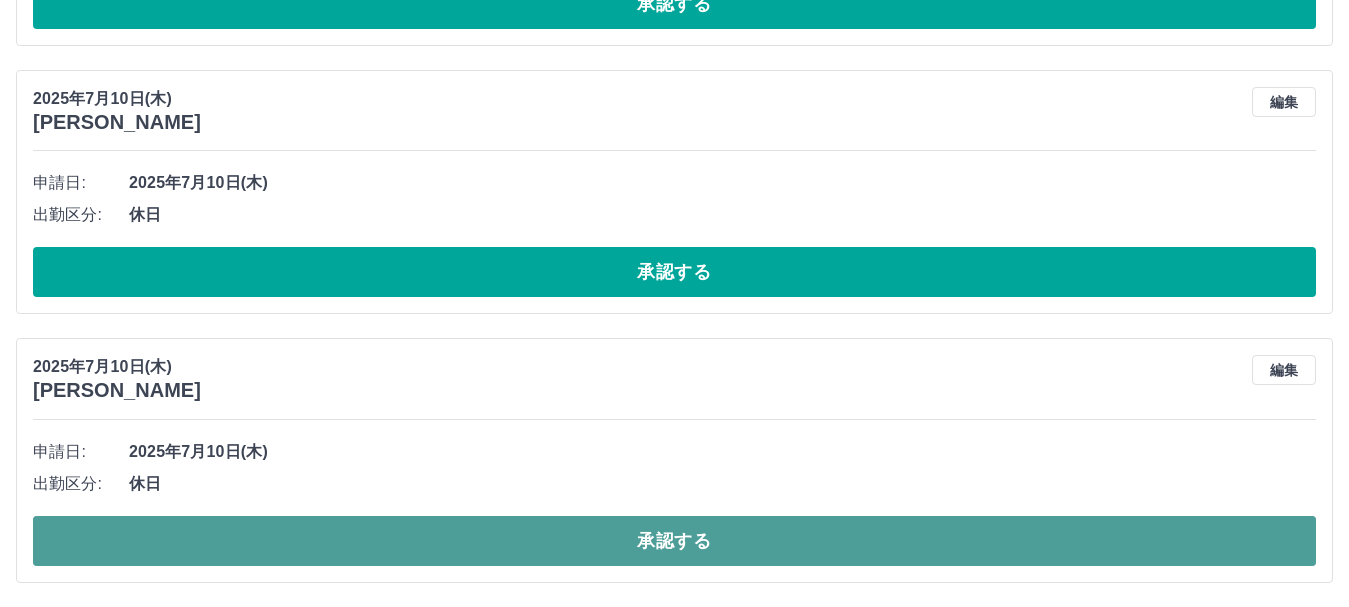 click on "承認する" at bounding box center (674, 541) 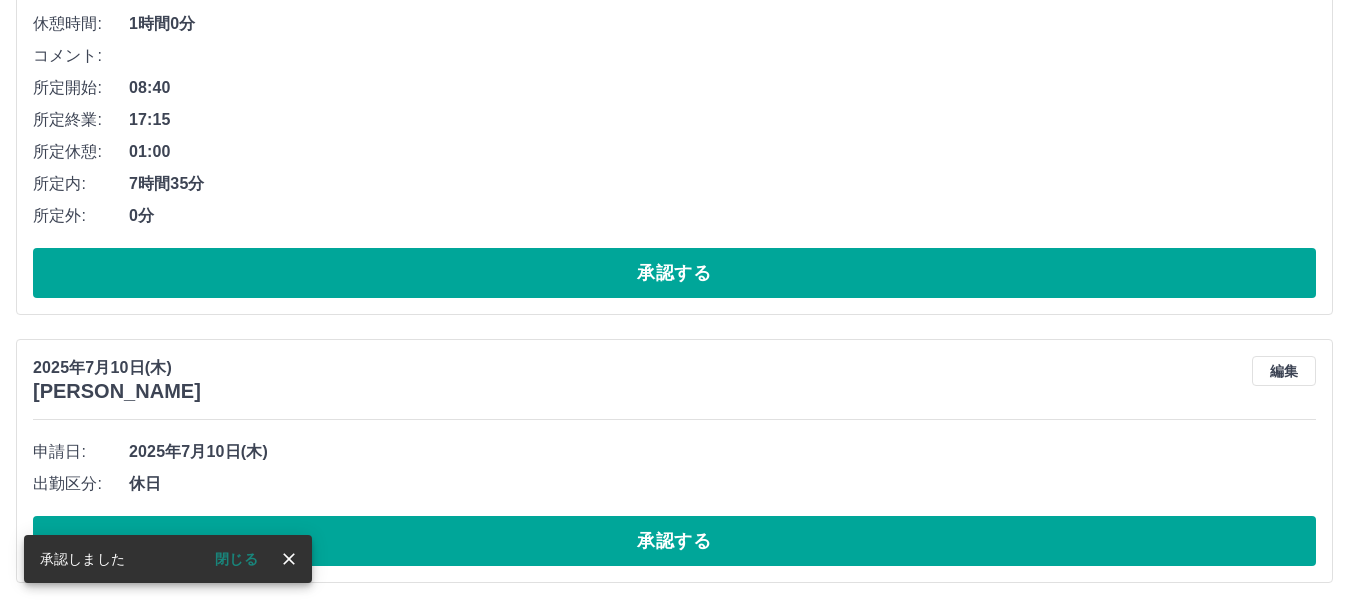 scroll, scrollTop: 2124, scrollLeft: 0, axis: vertical 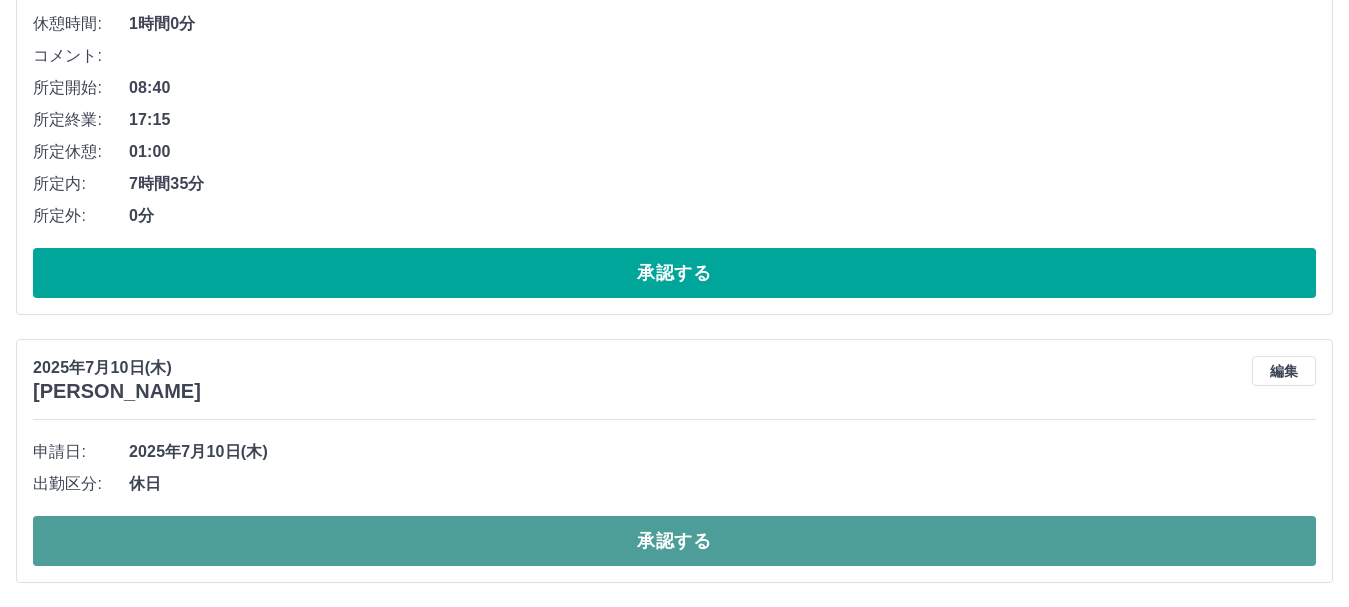 click on "承認する" at bounding box center (674, 541) 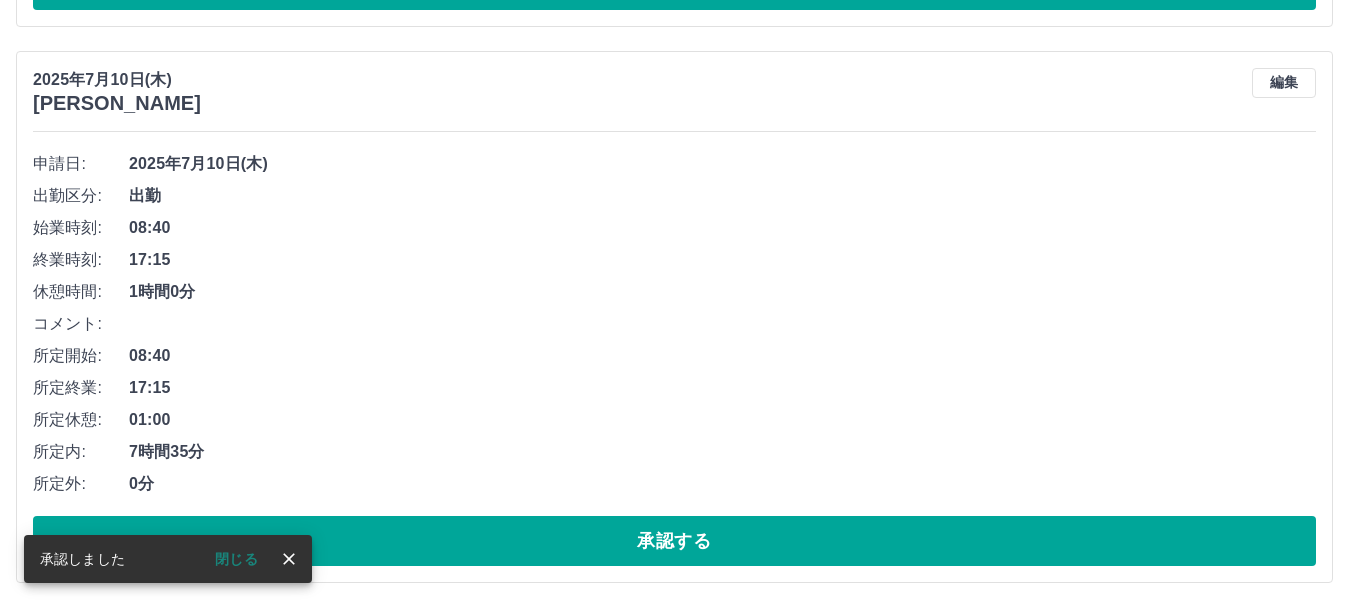 scroll, scrollTop: 1856, scrollLeft: 0, axis: vertical 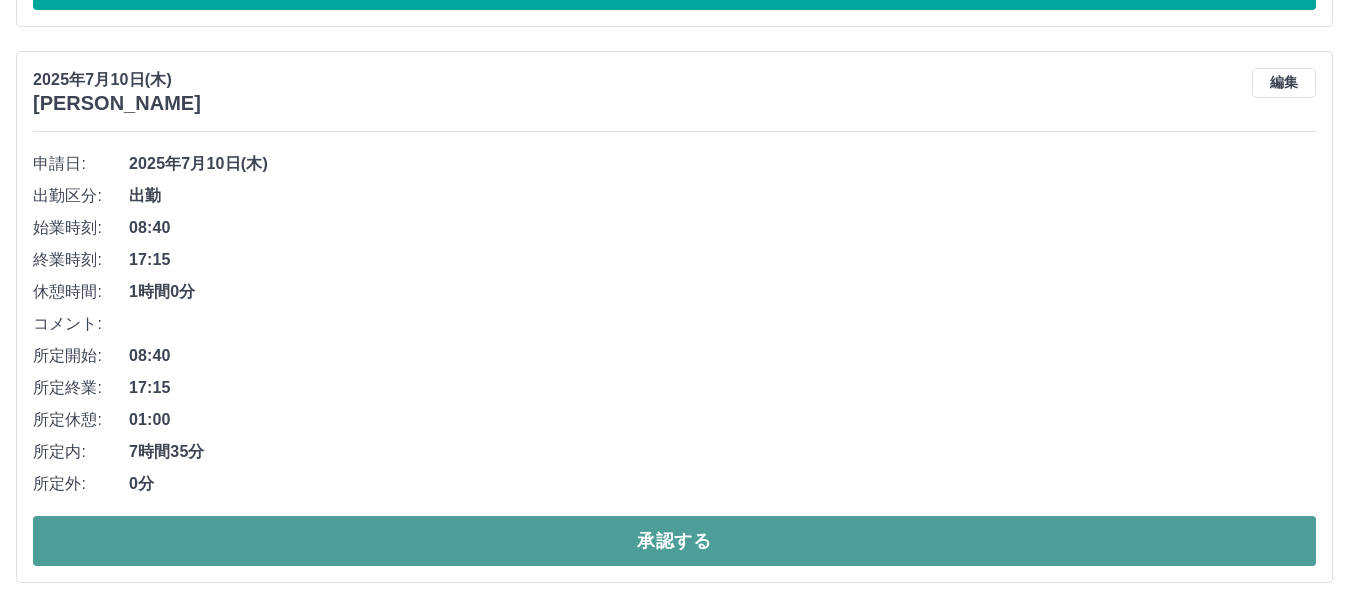 click on "承認する" at bounding box center (674, 541) 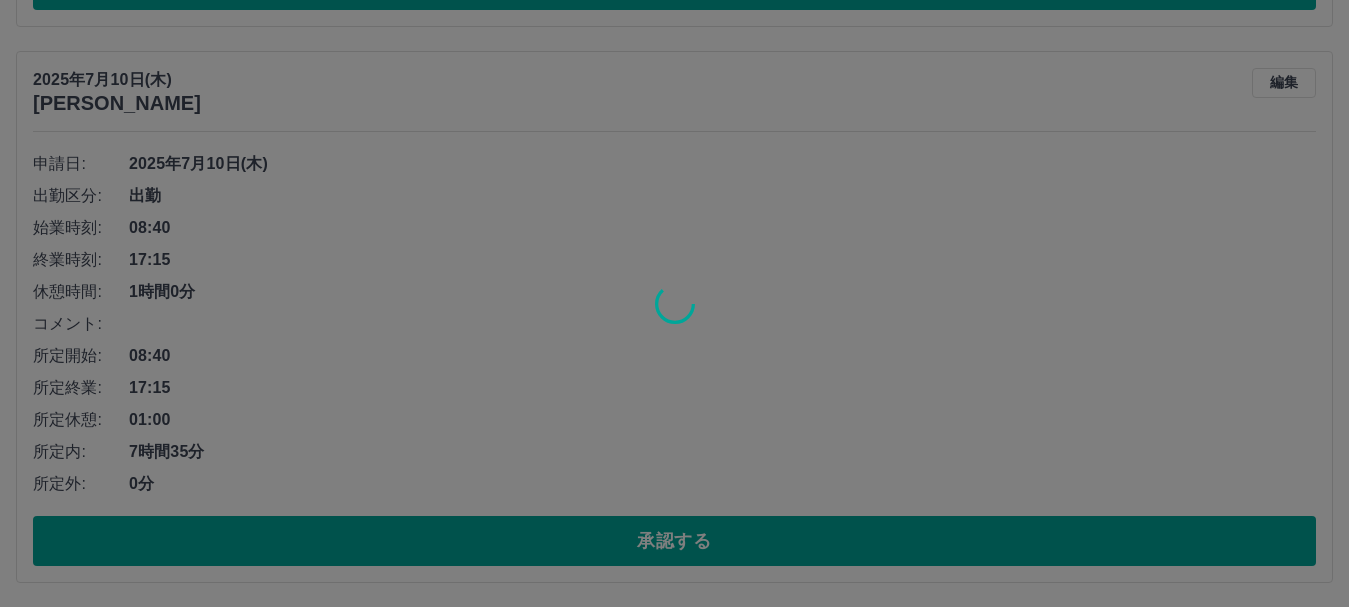 scroll, scrollTop: 1300, scrollLeft: 0, axis: vertical 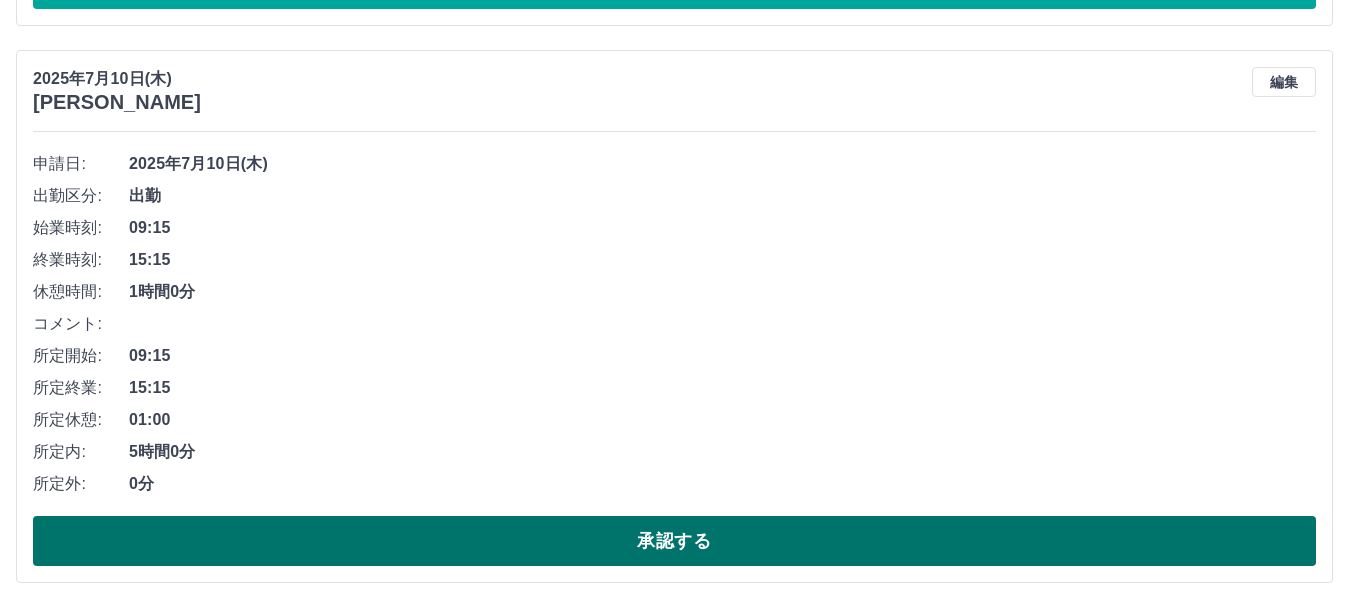 click on "承認する" at bounding box center [674, 541] 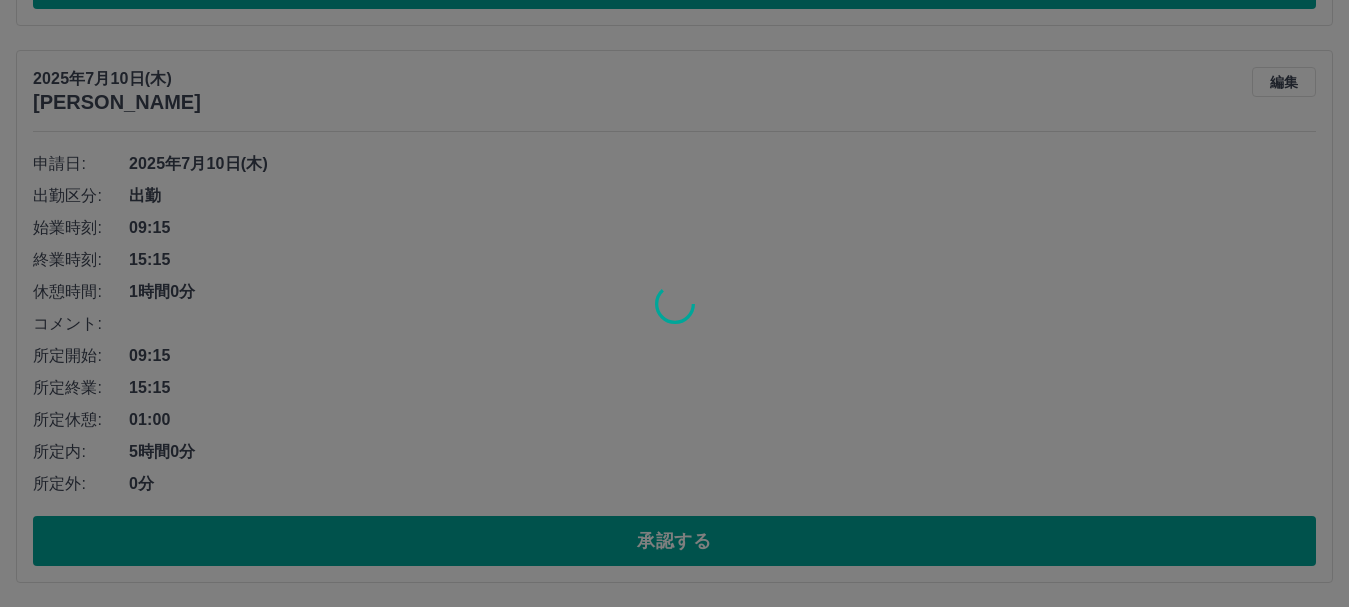 scroll, scrollTop: 743, scrollLeft: 0, axis: vertical 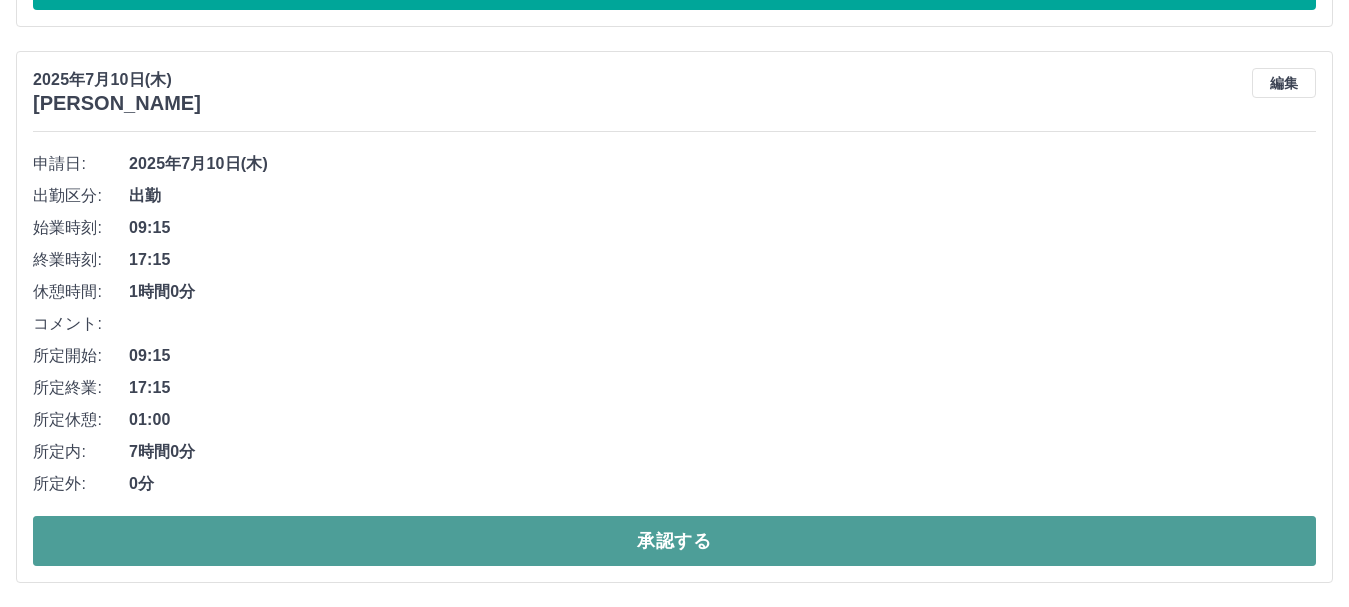 click on "承認する" at bounding box center (674, 541) 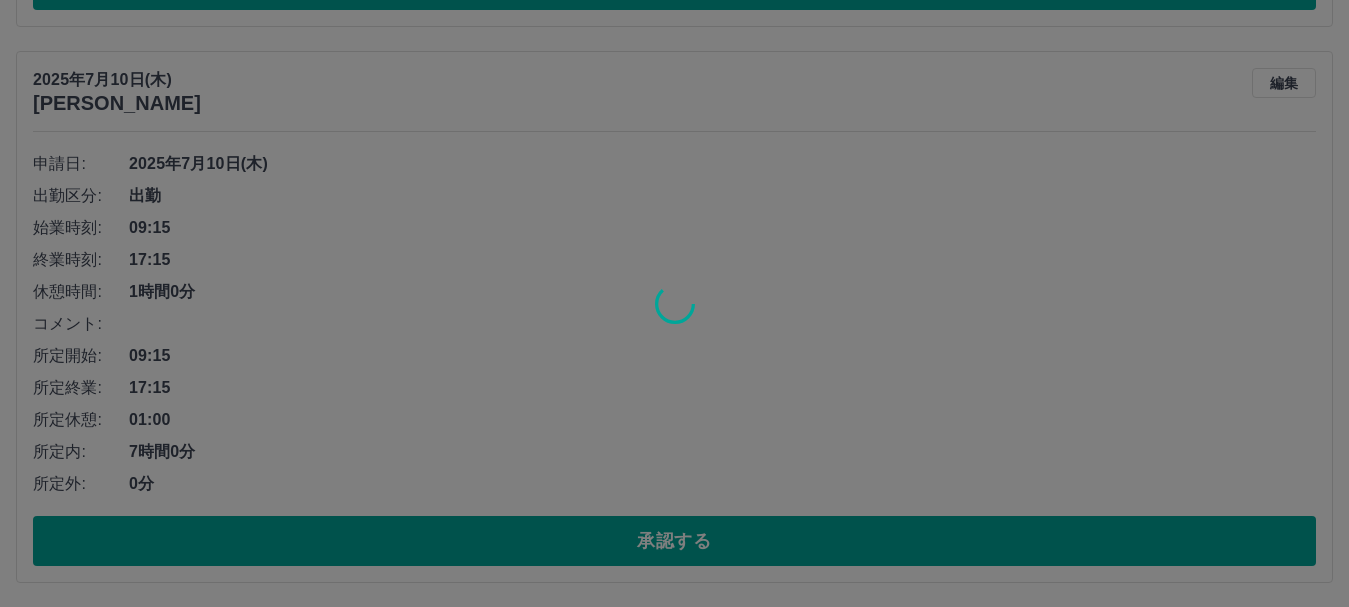 scroll, scrollTop: 187, scrollLeft: 0, axis: vertical 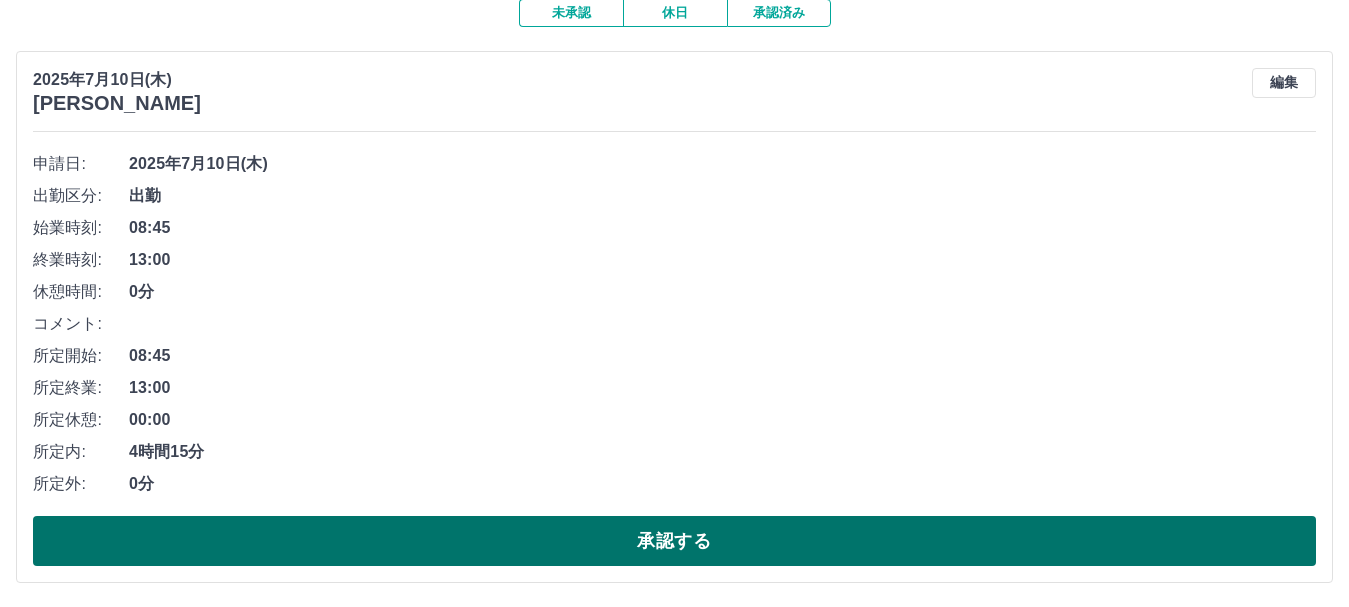 click on "承認する" at bounding box center [674, 541] 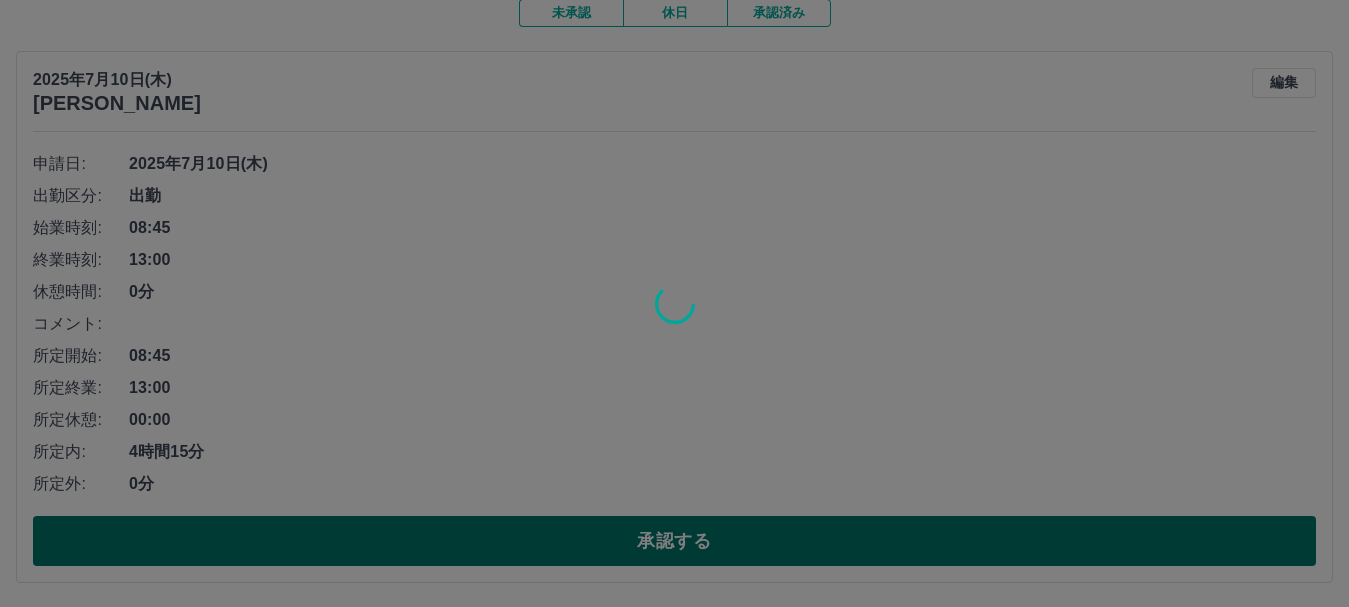 scroll, scrollTop: 0, scrollLeft: 0, axis: both 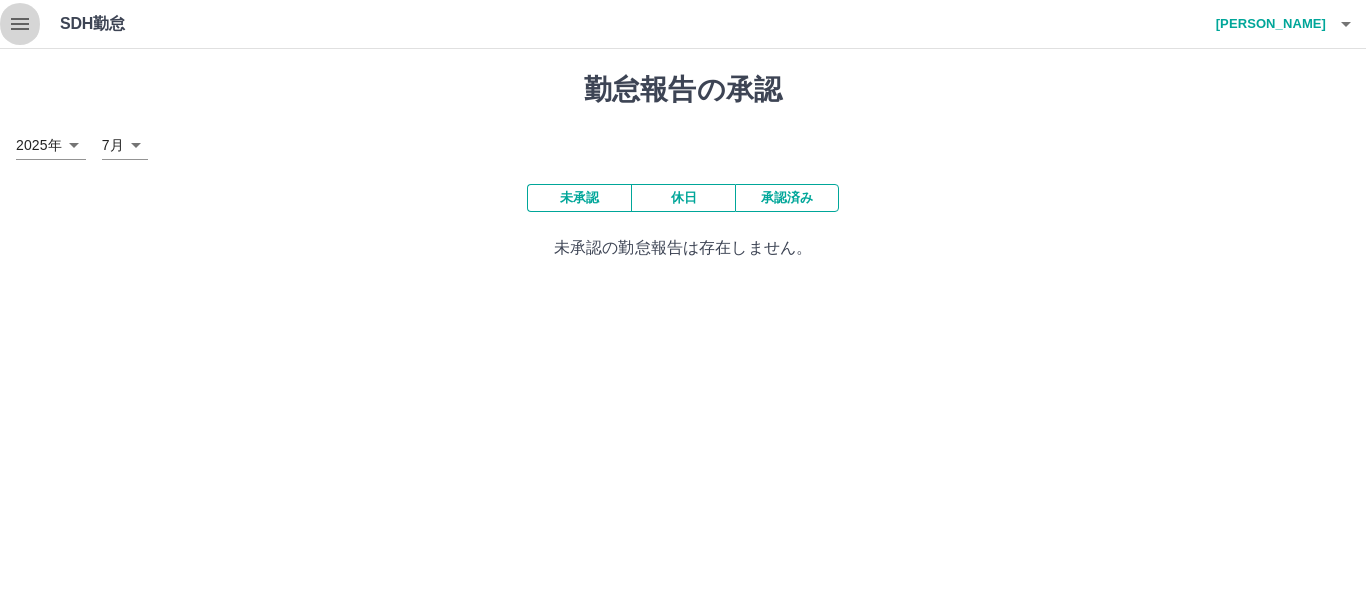 click 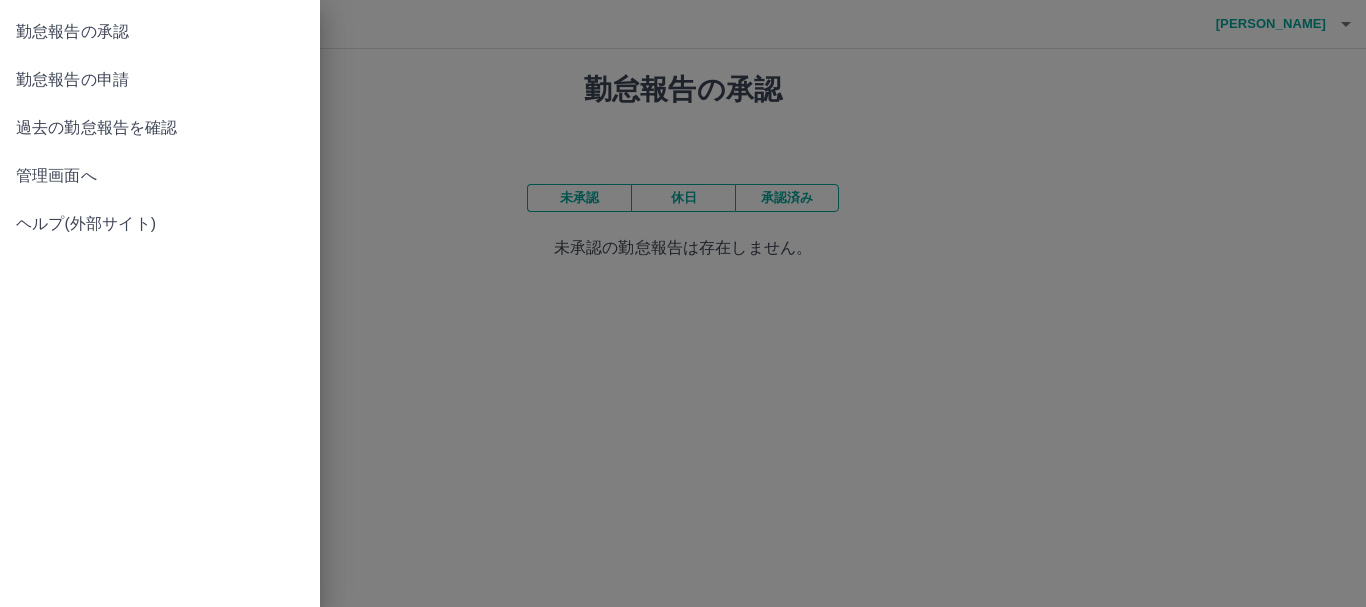 click on "管理画面へ" at bounding box center (160, 176) 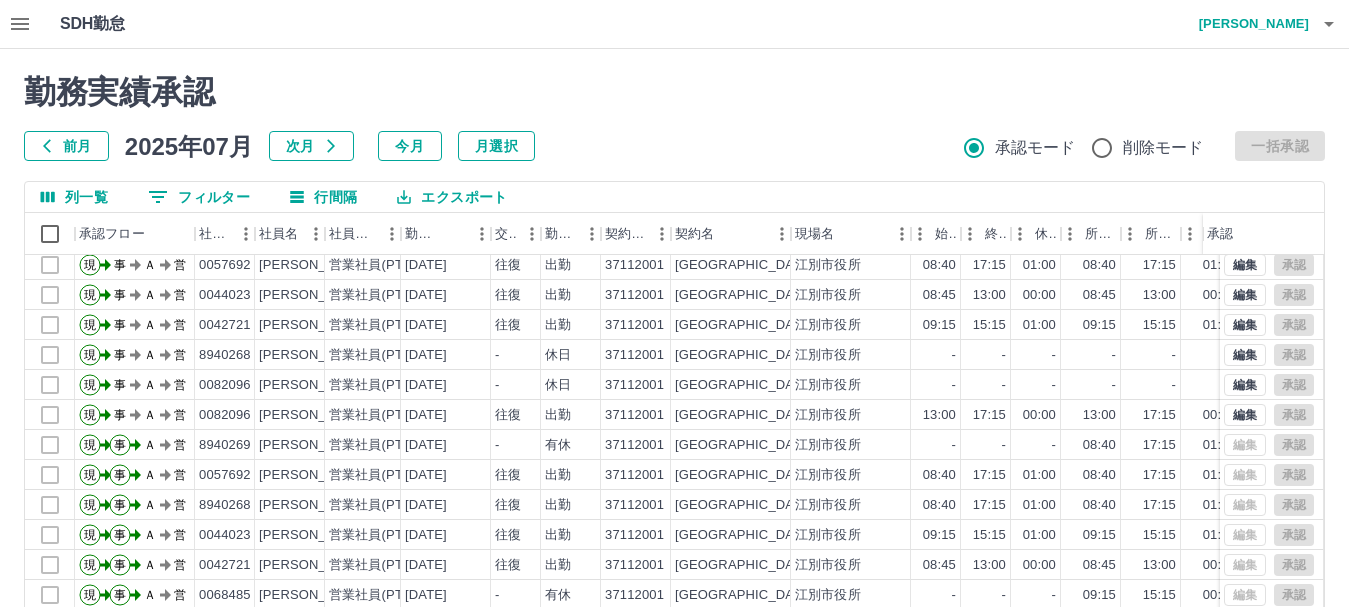 scroll, scrollTop: 0, scrollLeft: 0, axis: both 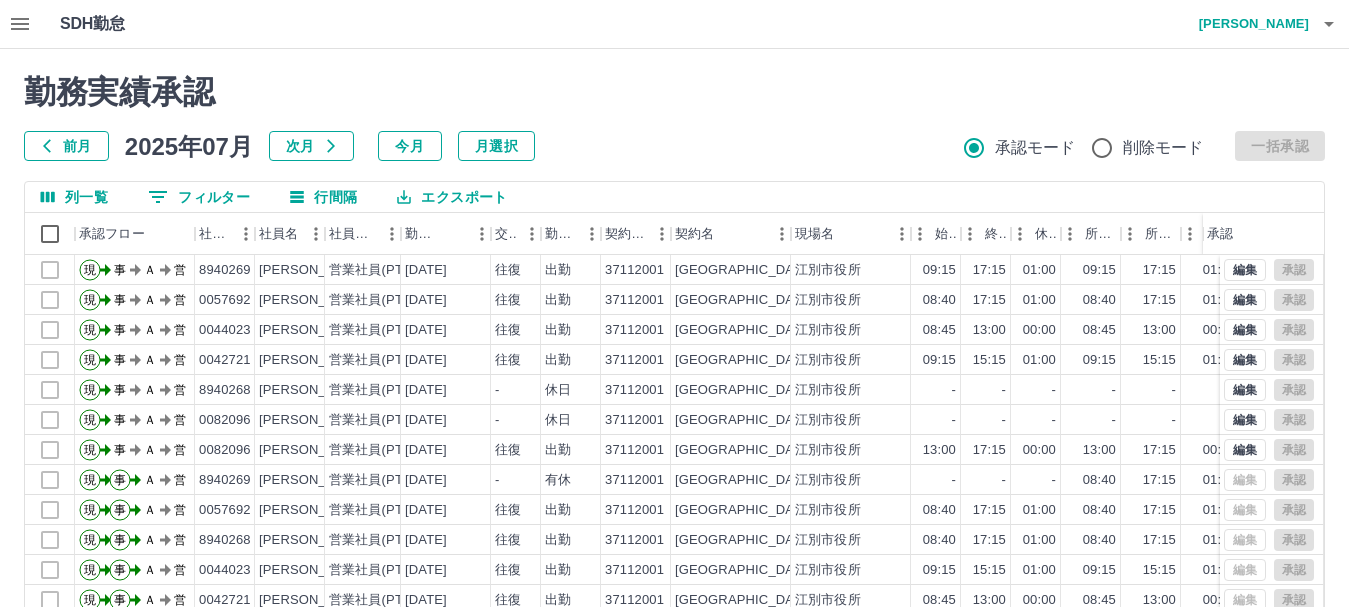 type 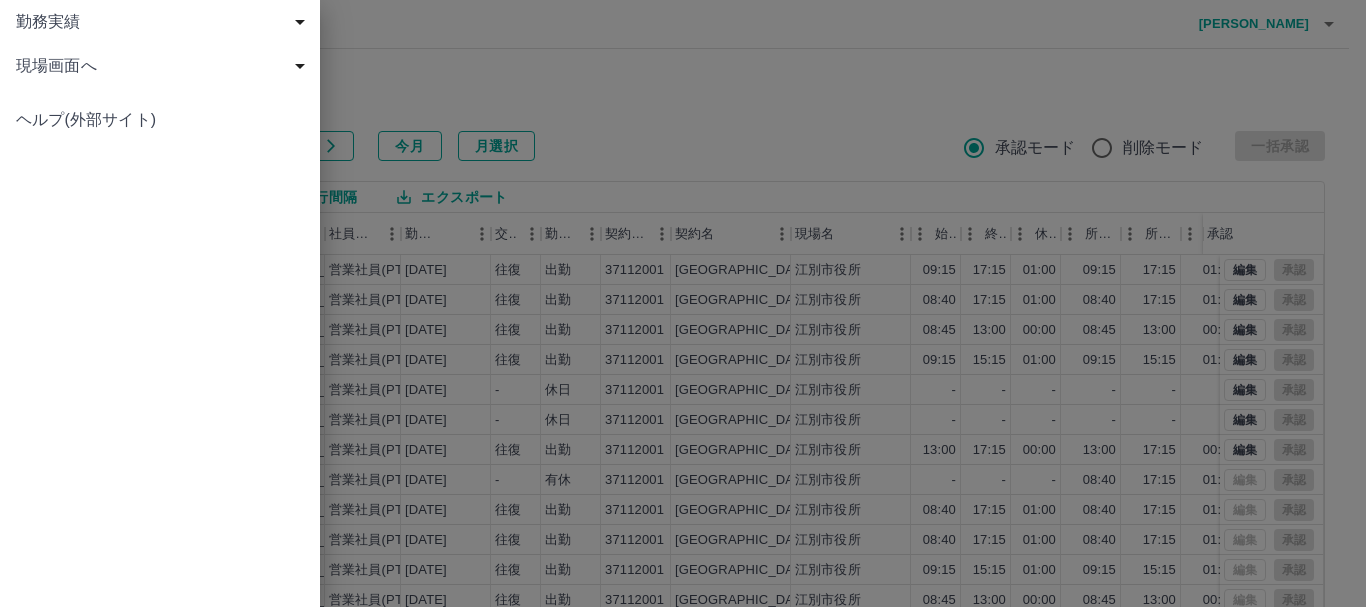 click at bounding box center (683, 303) 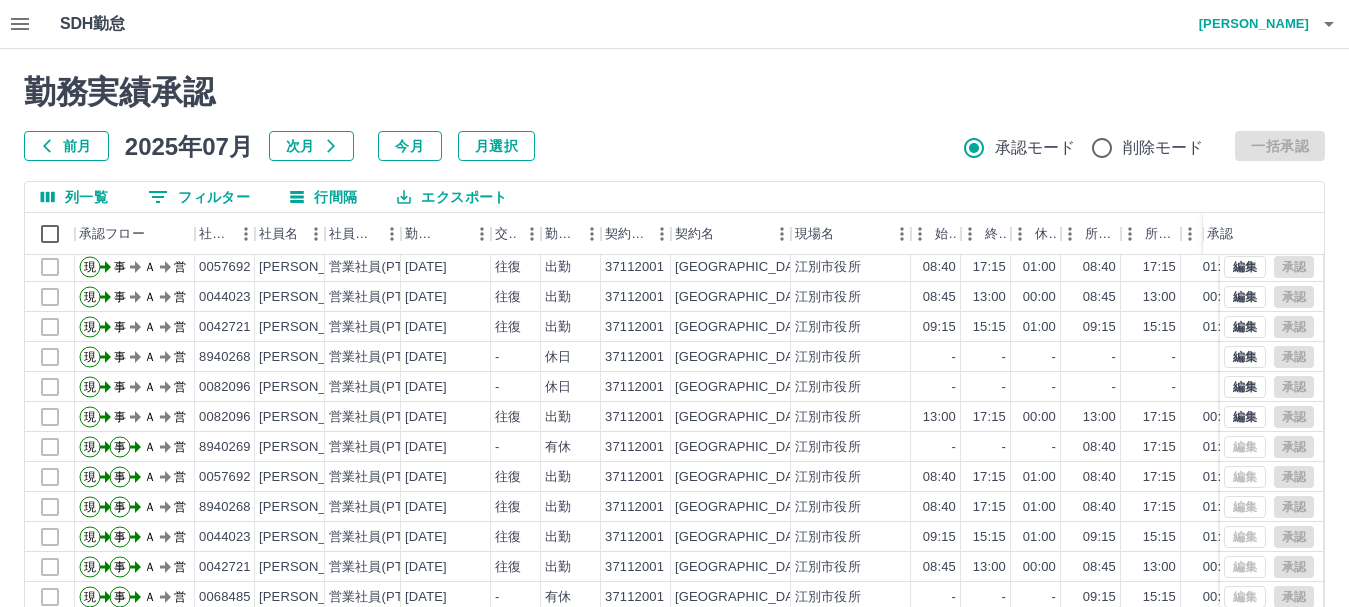 scroll, scrollTop: 0, scrollLeft: 0, axis: both 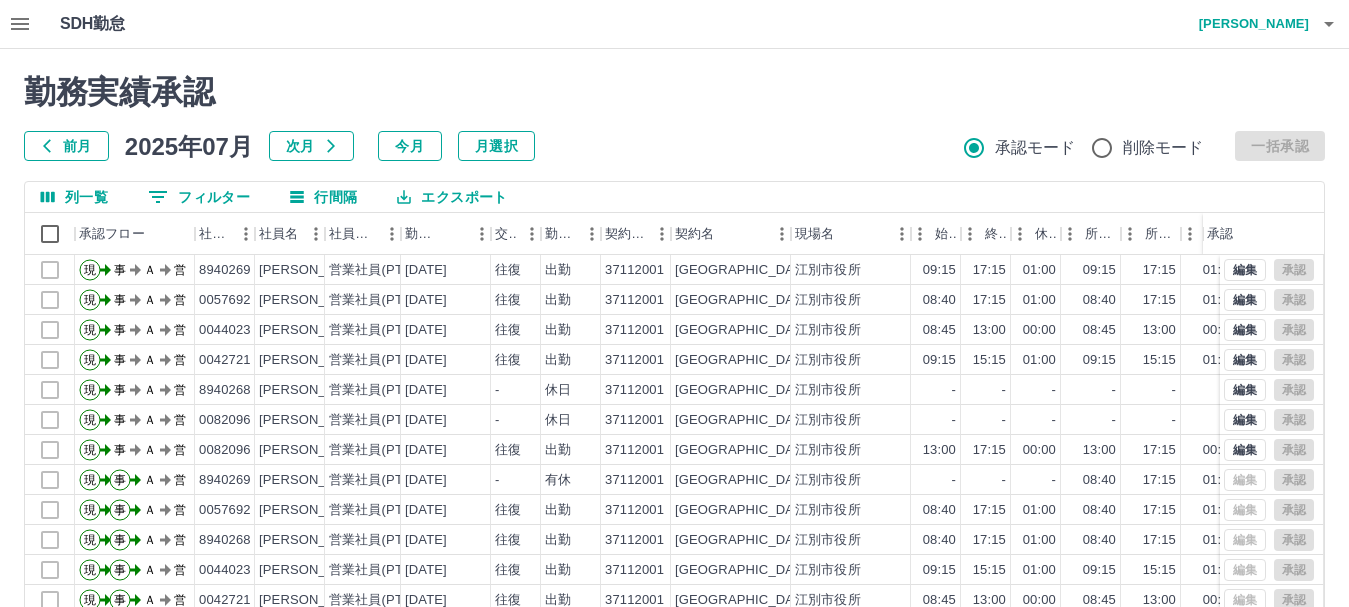 click 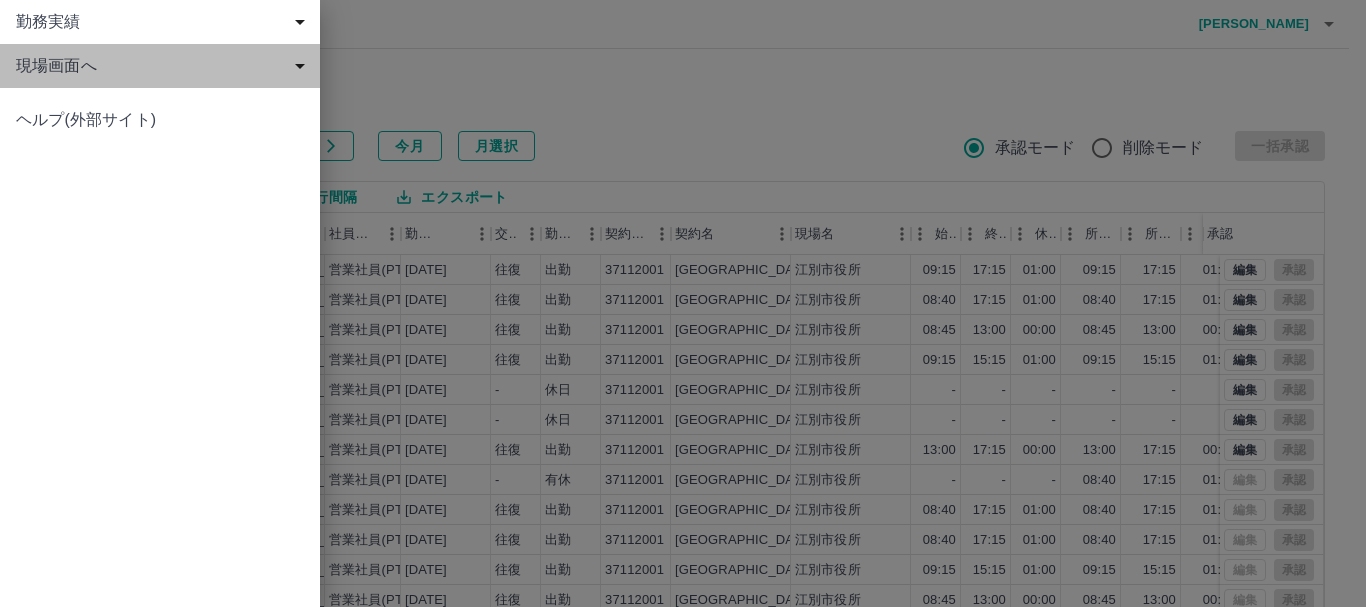 click on "現場画面へ" at bounding box center (164, 66) 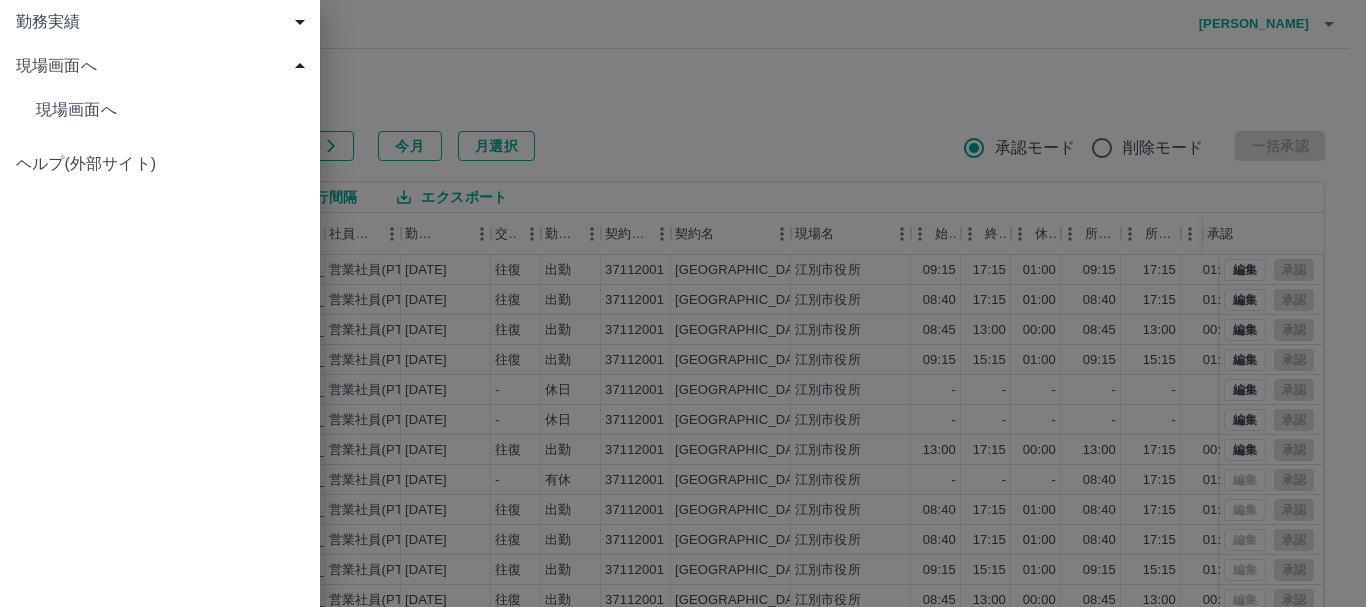 click on "現場画面へ" at bounding box center (170, 110) 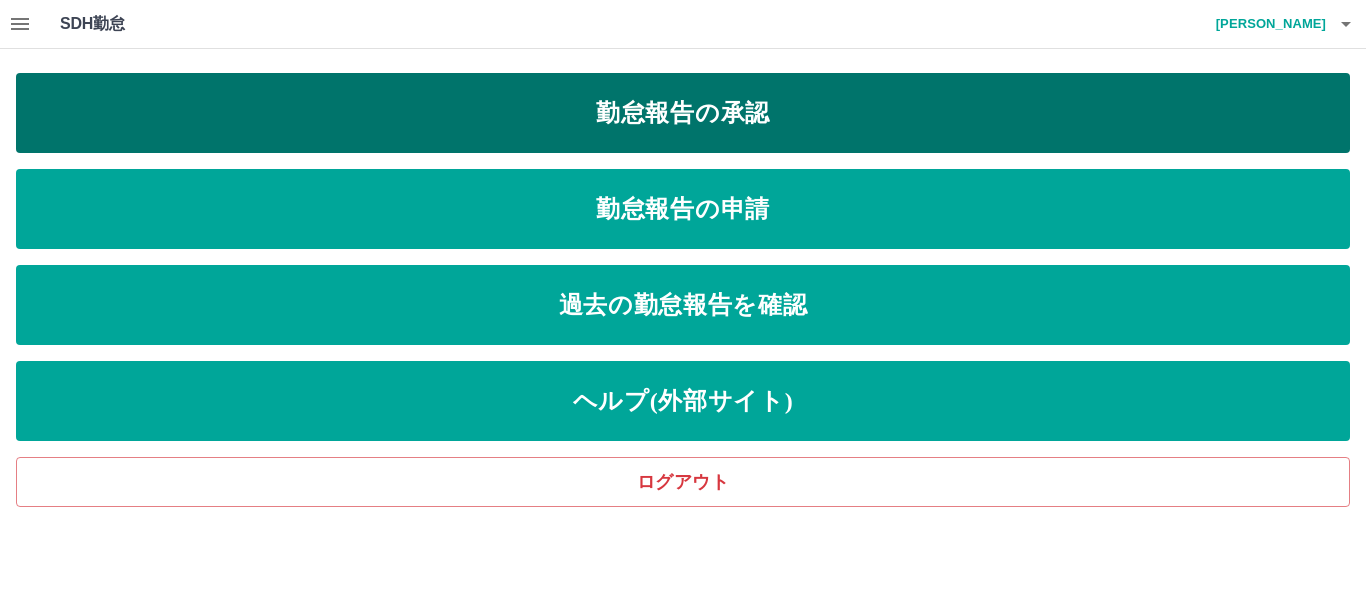 click on "勤怠報告の承認" at bounding box center (683, 113) 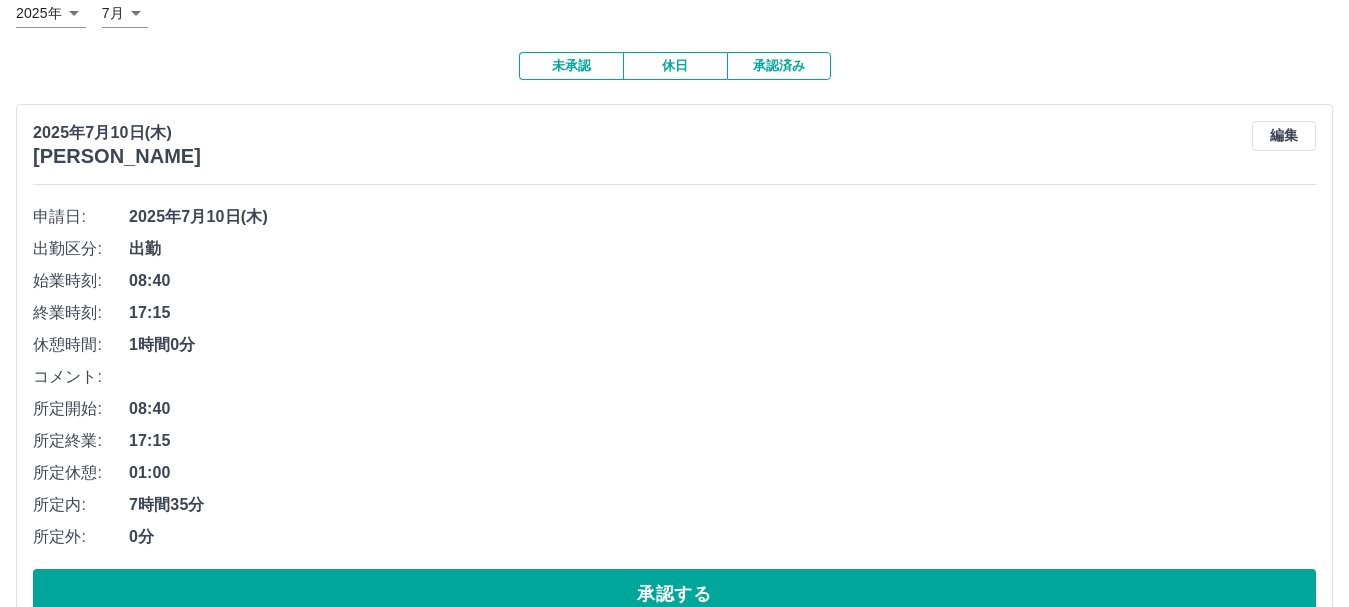scroll, scrollTop: 187, scrollLeft: 0, axis: vertical 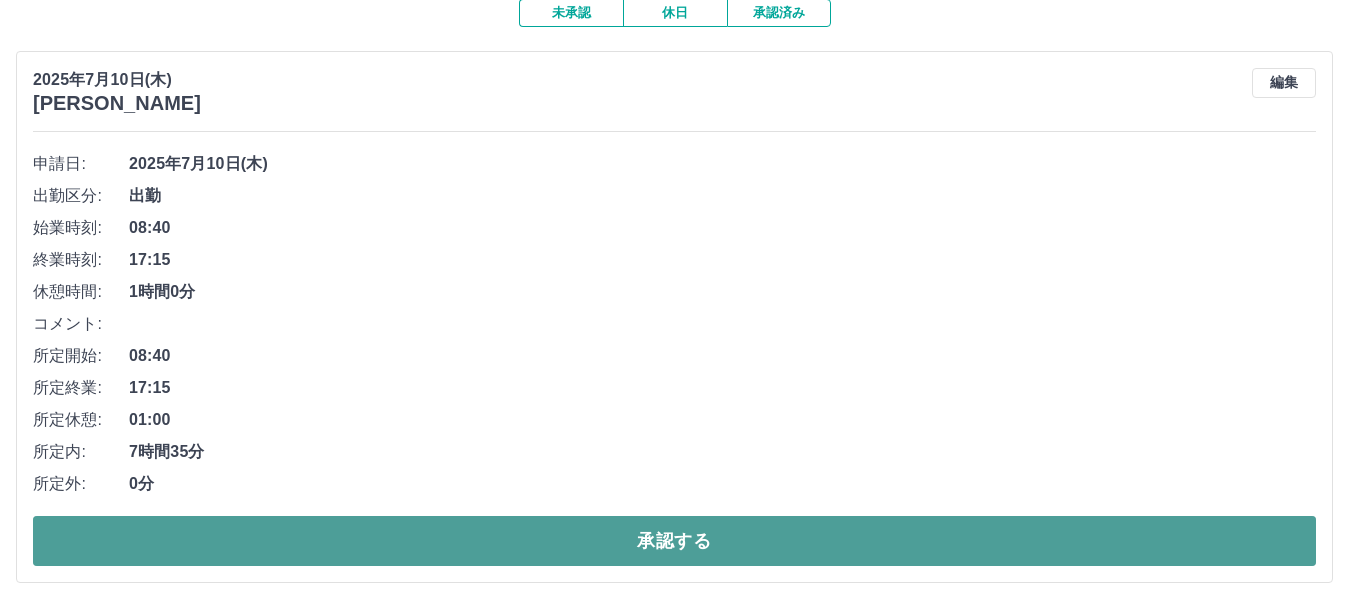 click on "承認する" at bounding box center (674, 541) 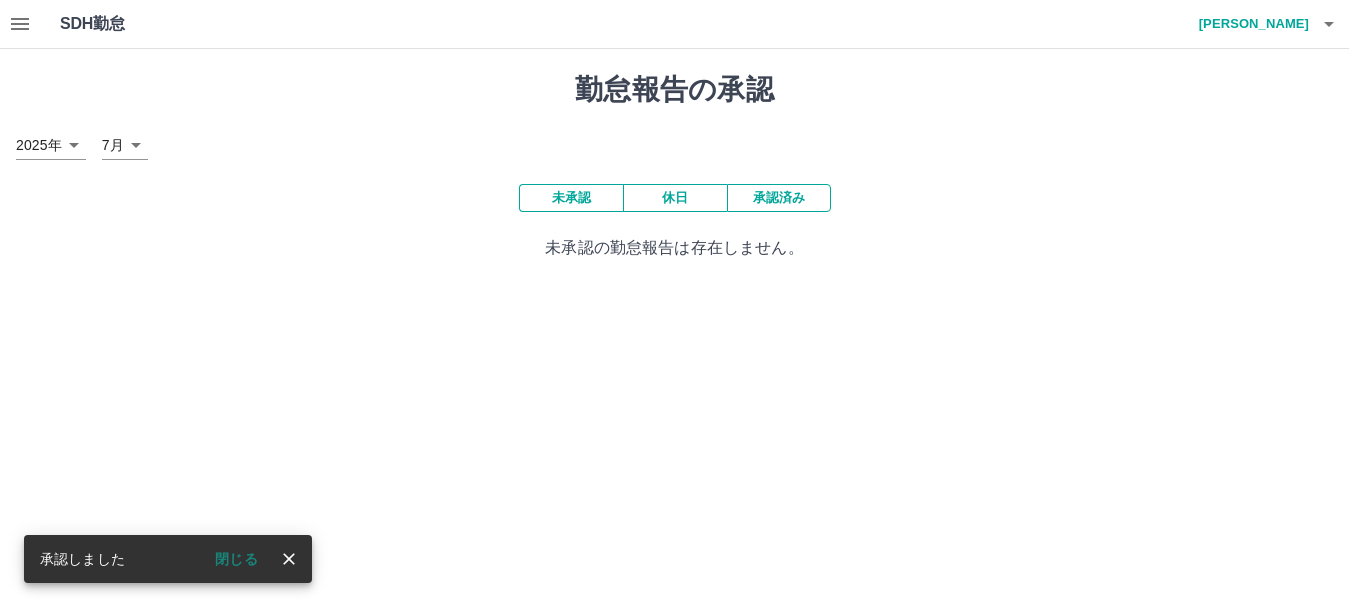 scroll, scrollTop: 0, scrollLeft: 0, axis: both 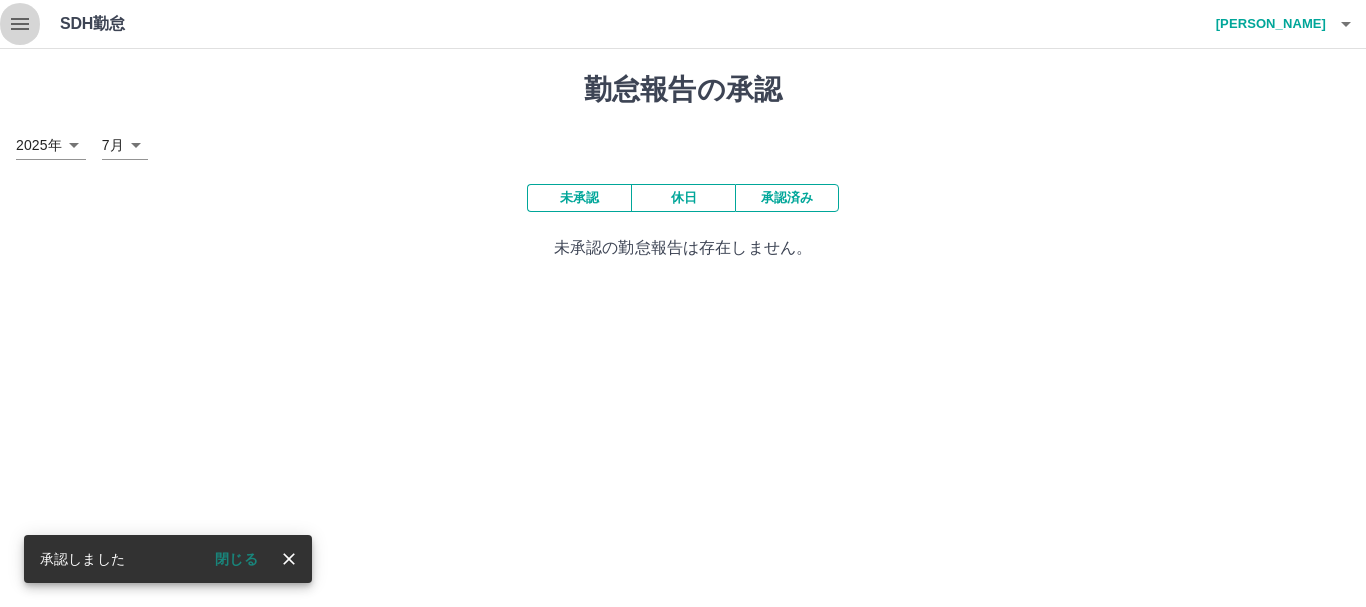 click 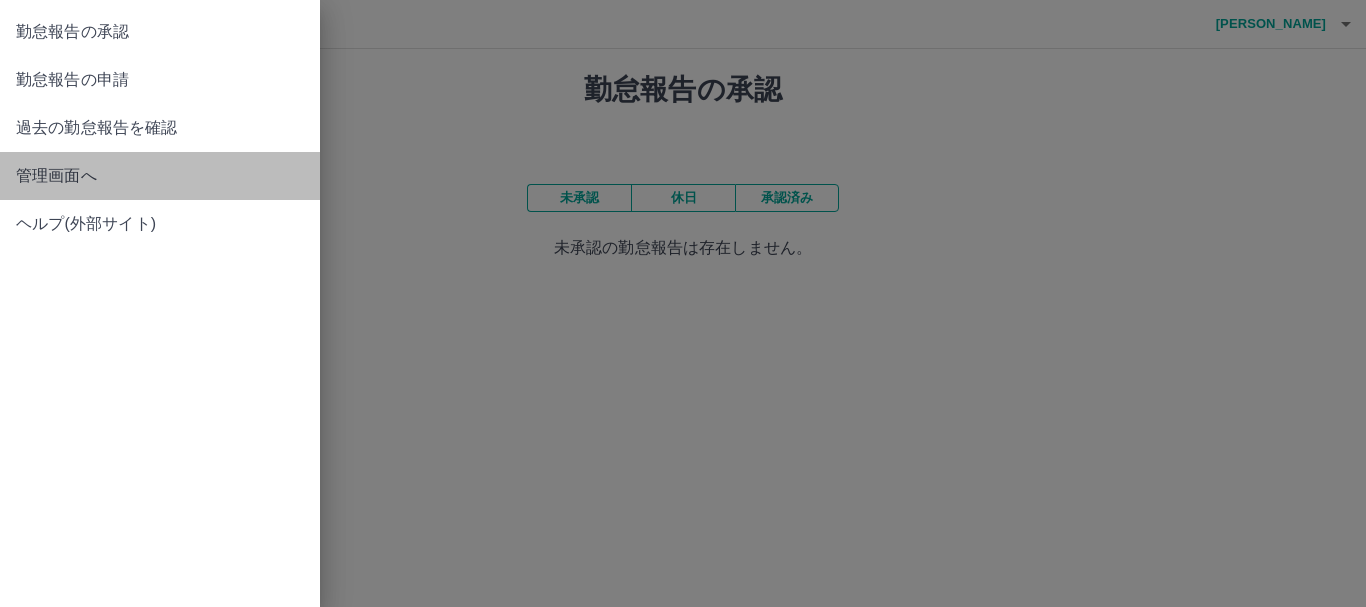click on "管理画面へ" at bounding box center [160, 176] 